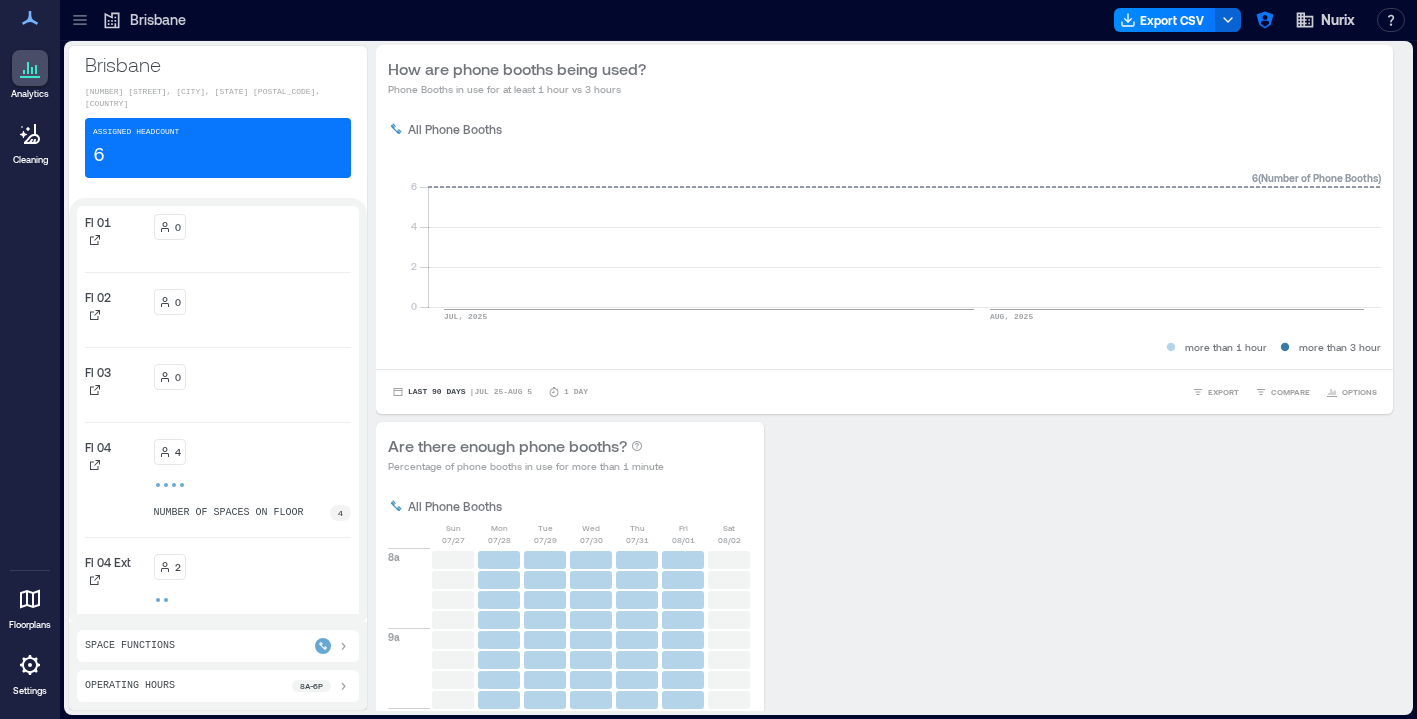 scroll, scrollTop: 0, scrollLeft: 0, axis: both 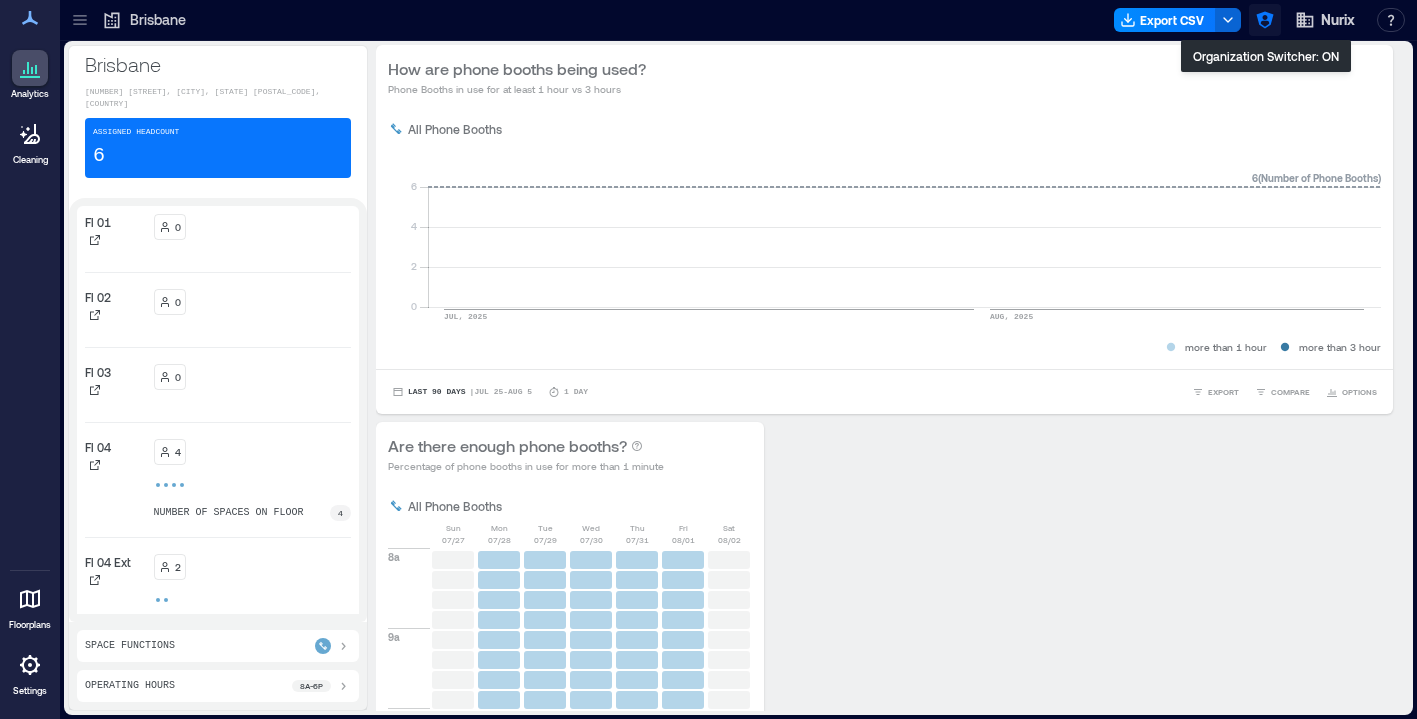 click 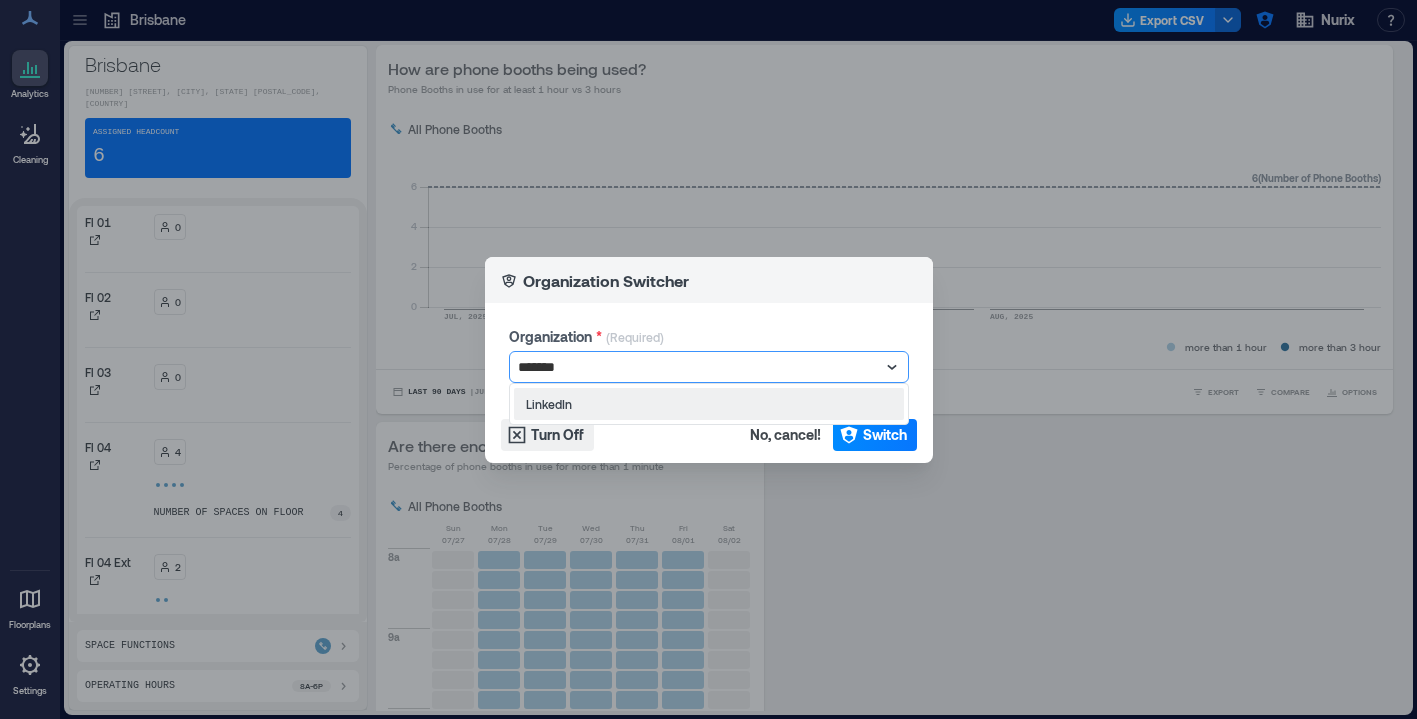 type on "********" 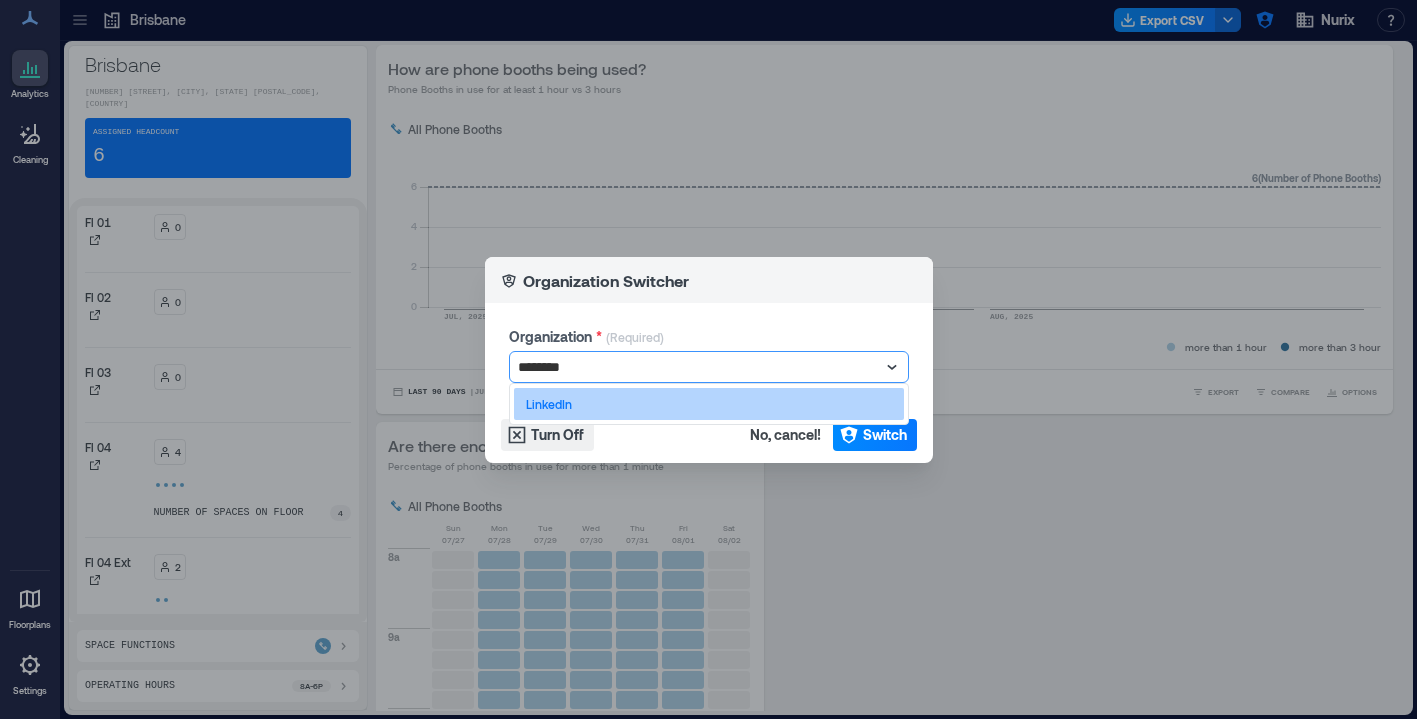 click on "LinkedIn" at bounding box center (709, 404) 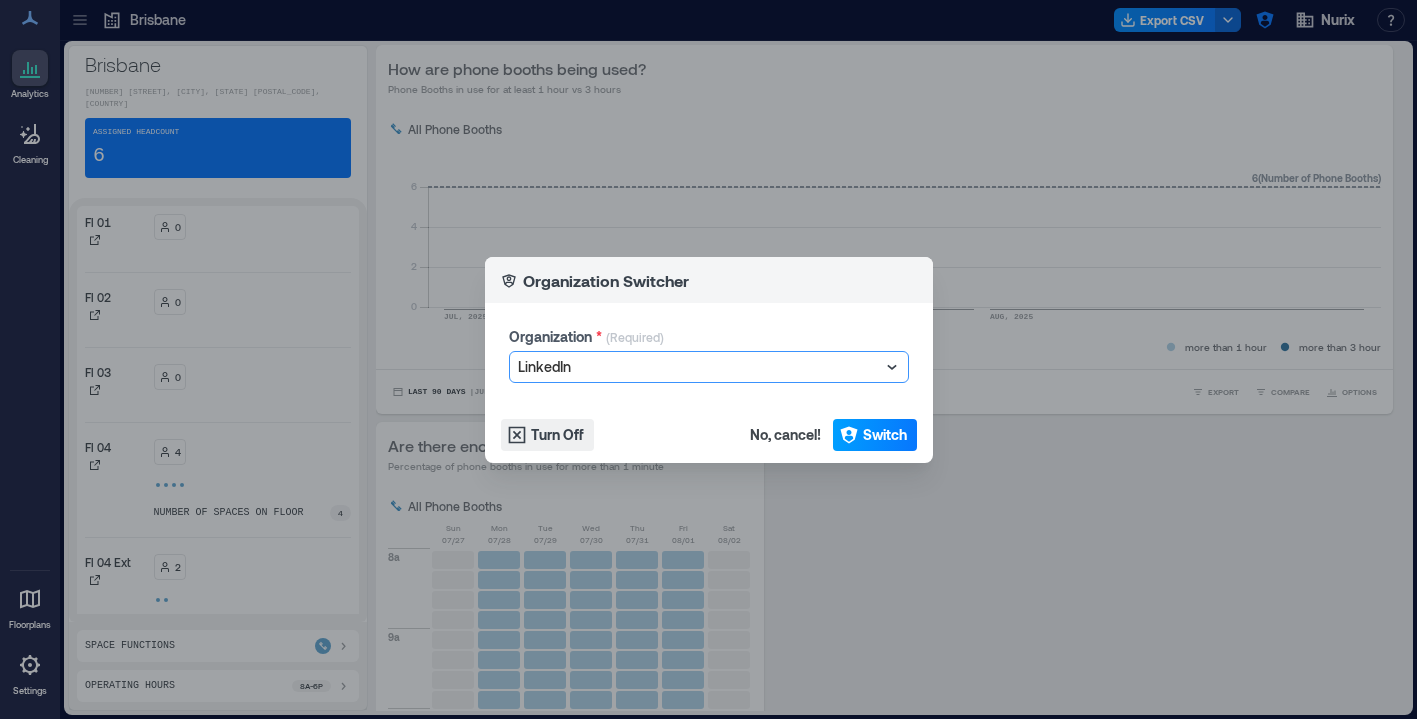 click on "Switch" at bounding box center [875, 435] 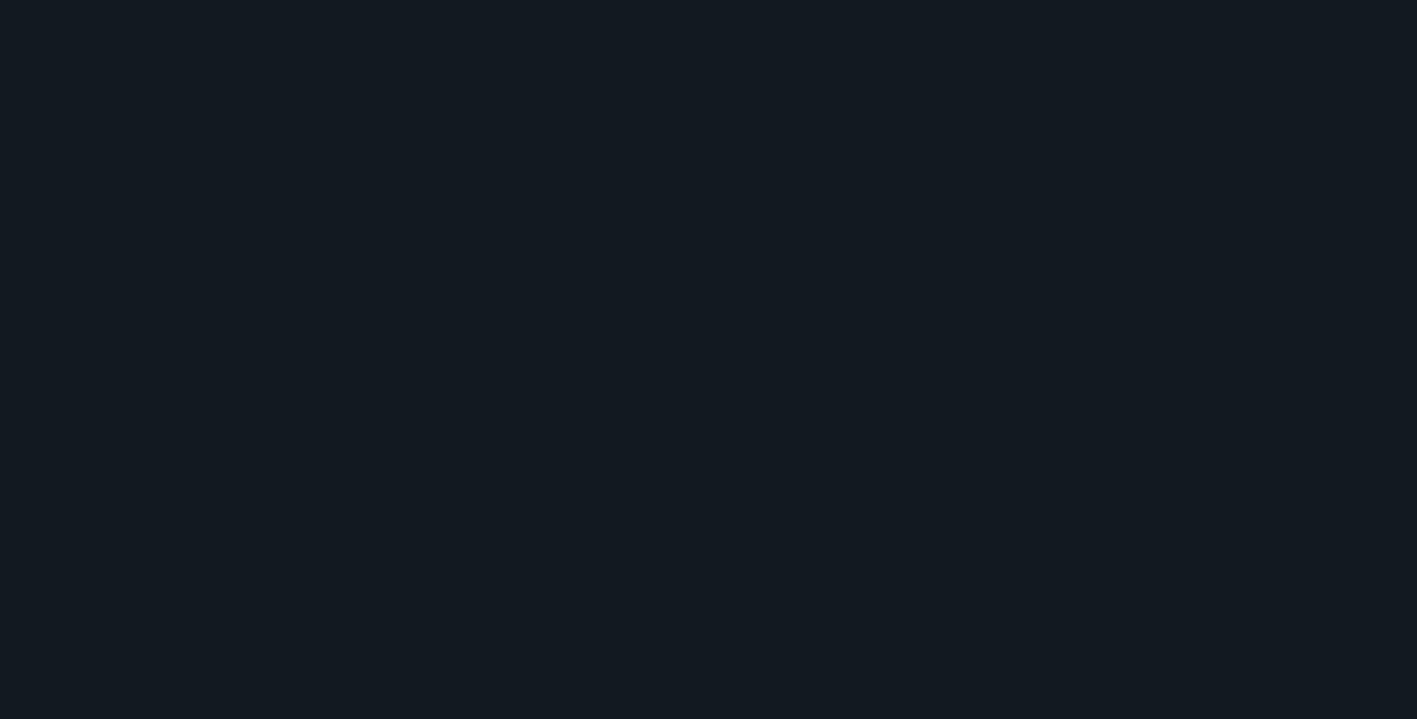 scroll, scrollTop: 0, scrollLeft: 0, axis: both 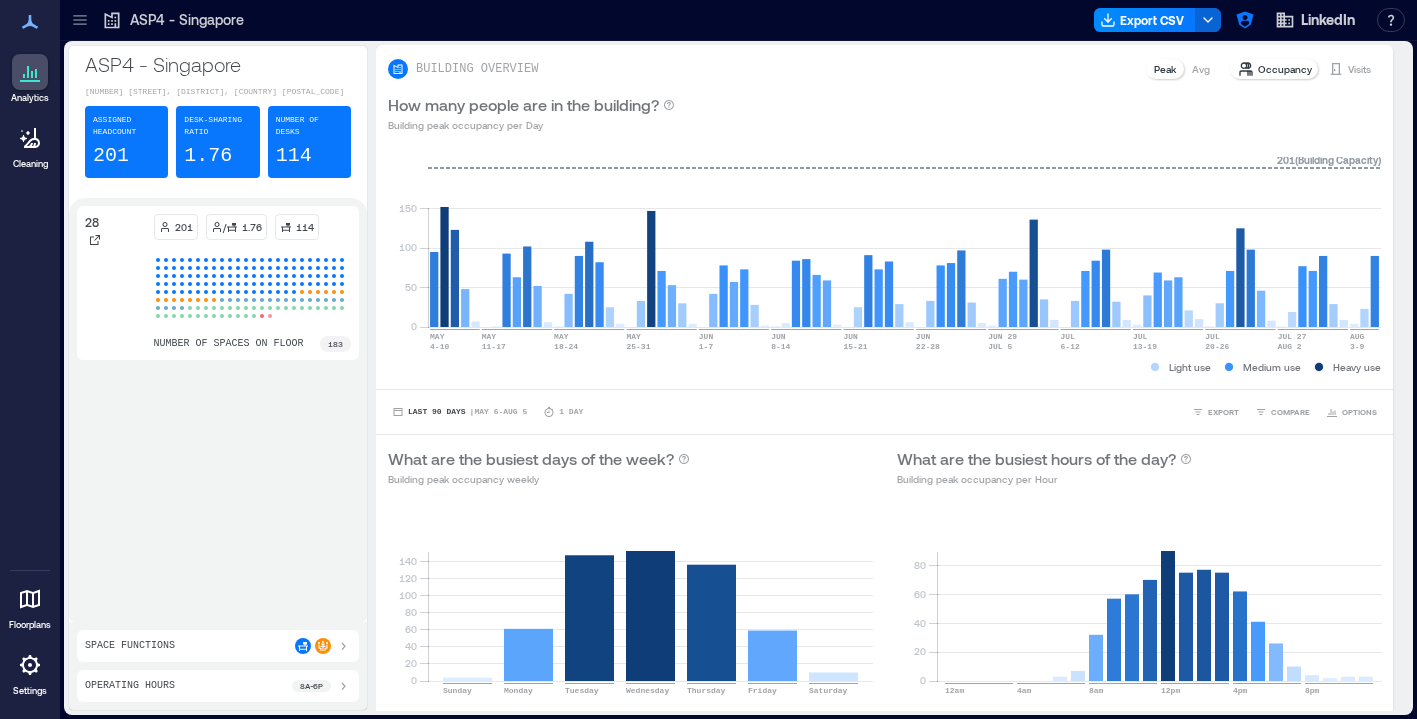click 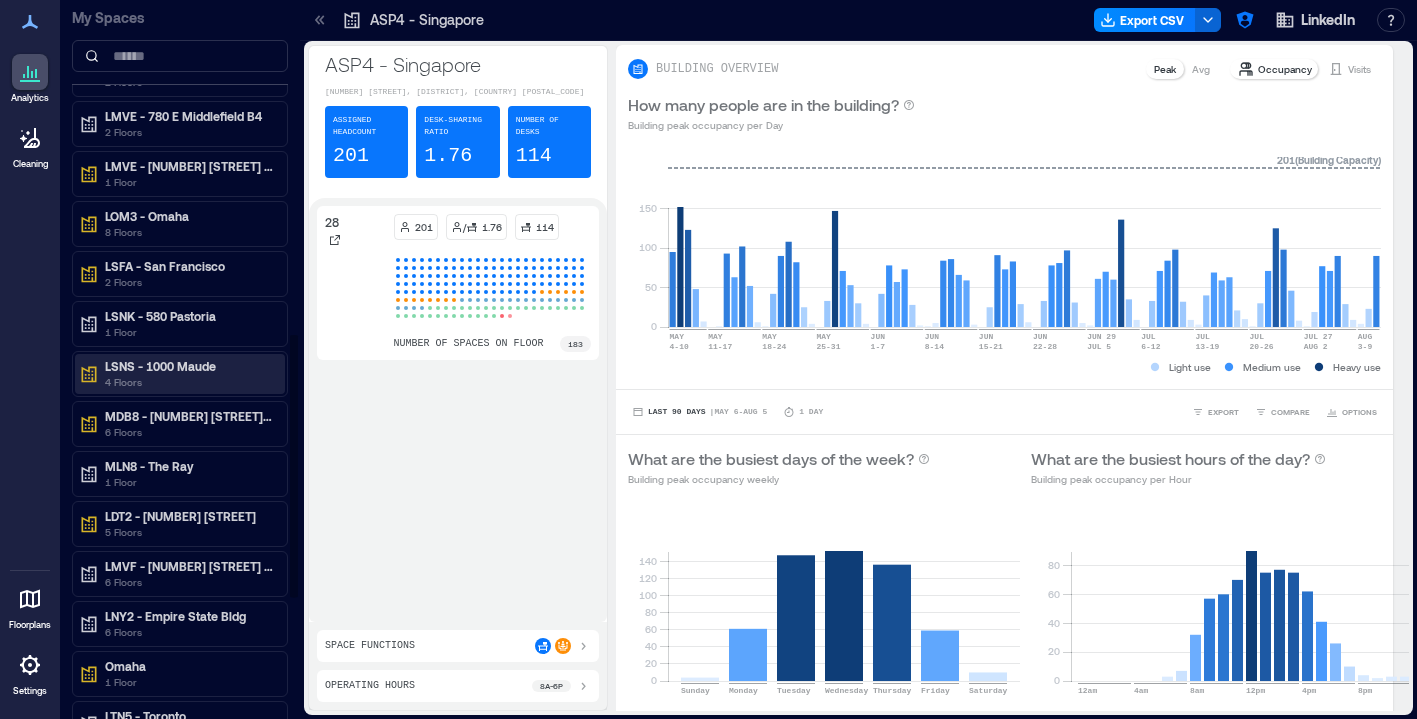scroll, scrollTop: 985, scrollLeft: 0, axis: vertical 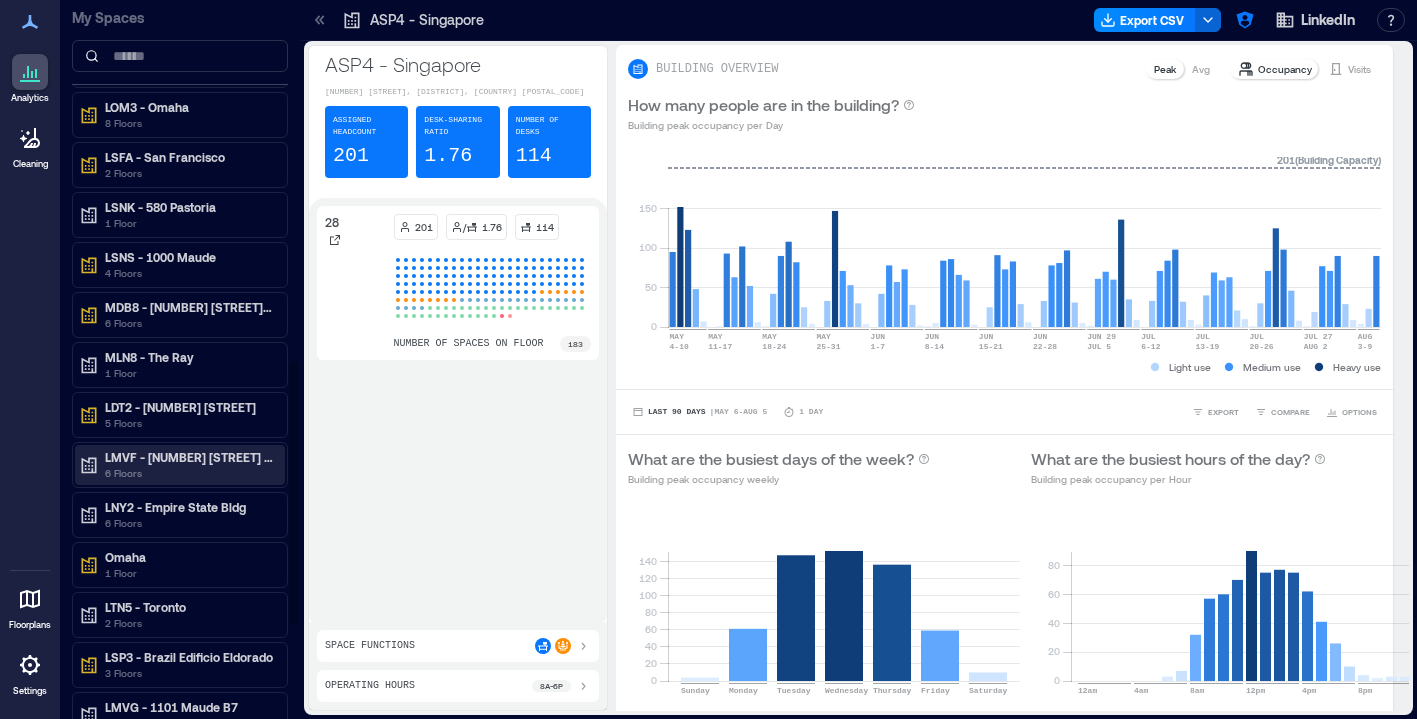 click on "6 Floors" at bounding box center (189, 473) 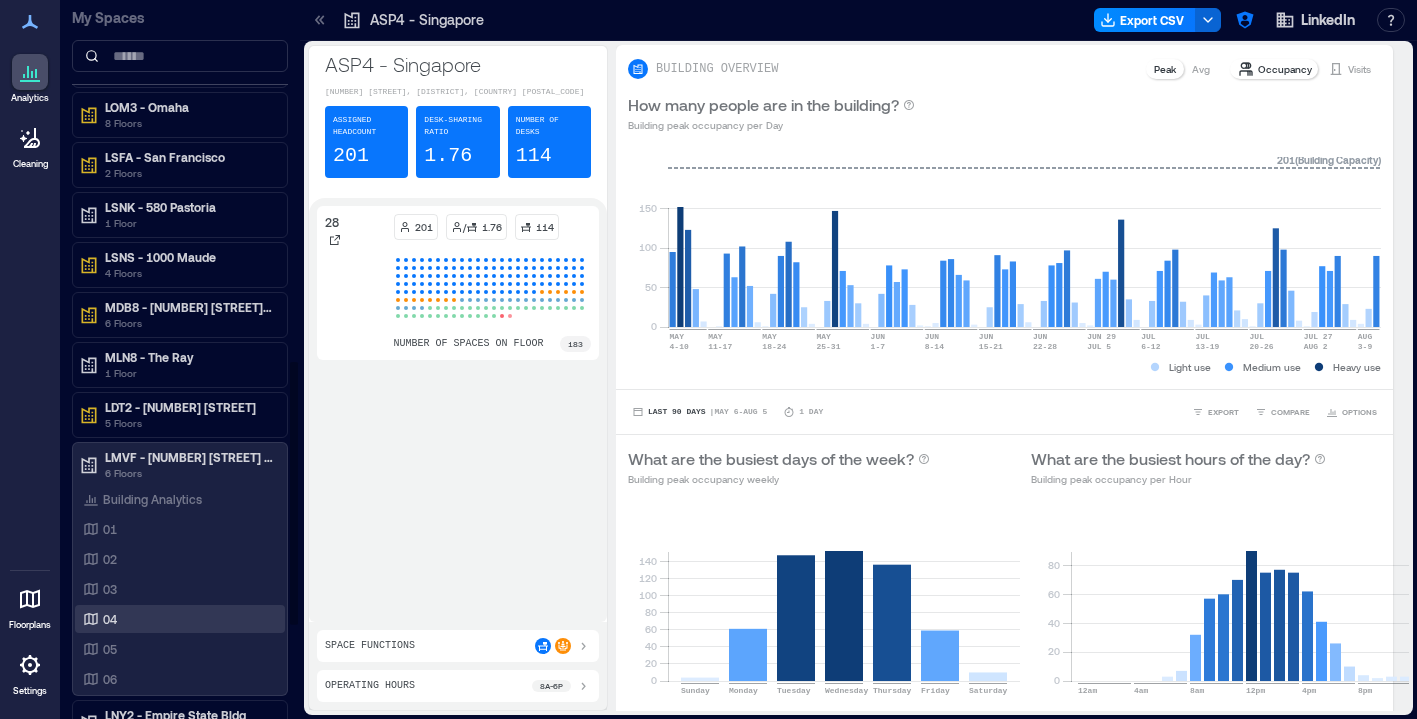 click on "04" at bounding box center (176, 619) 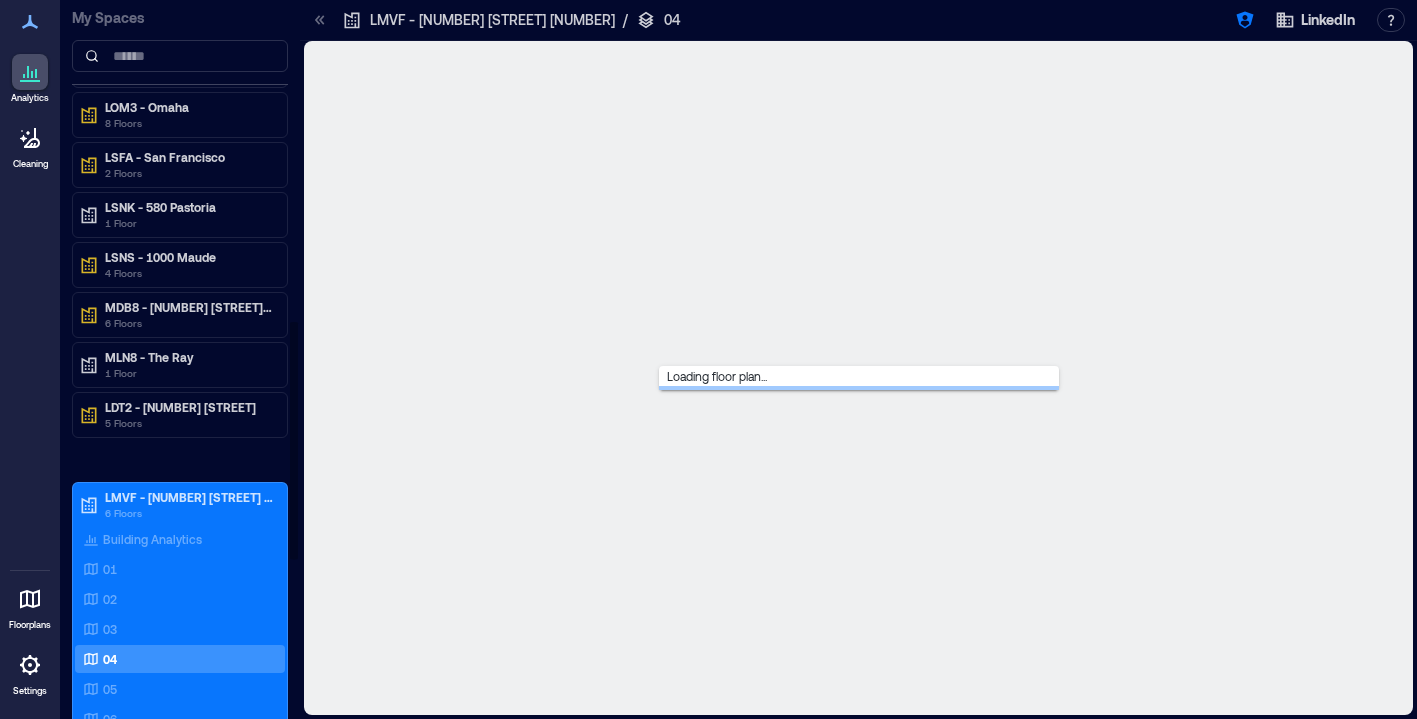 scroll, scrollTop: 905, scrollLeft: 0, axis: vertical 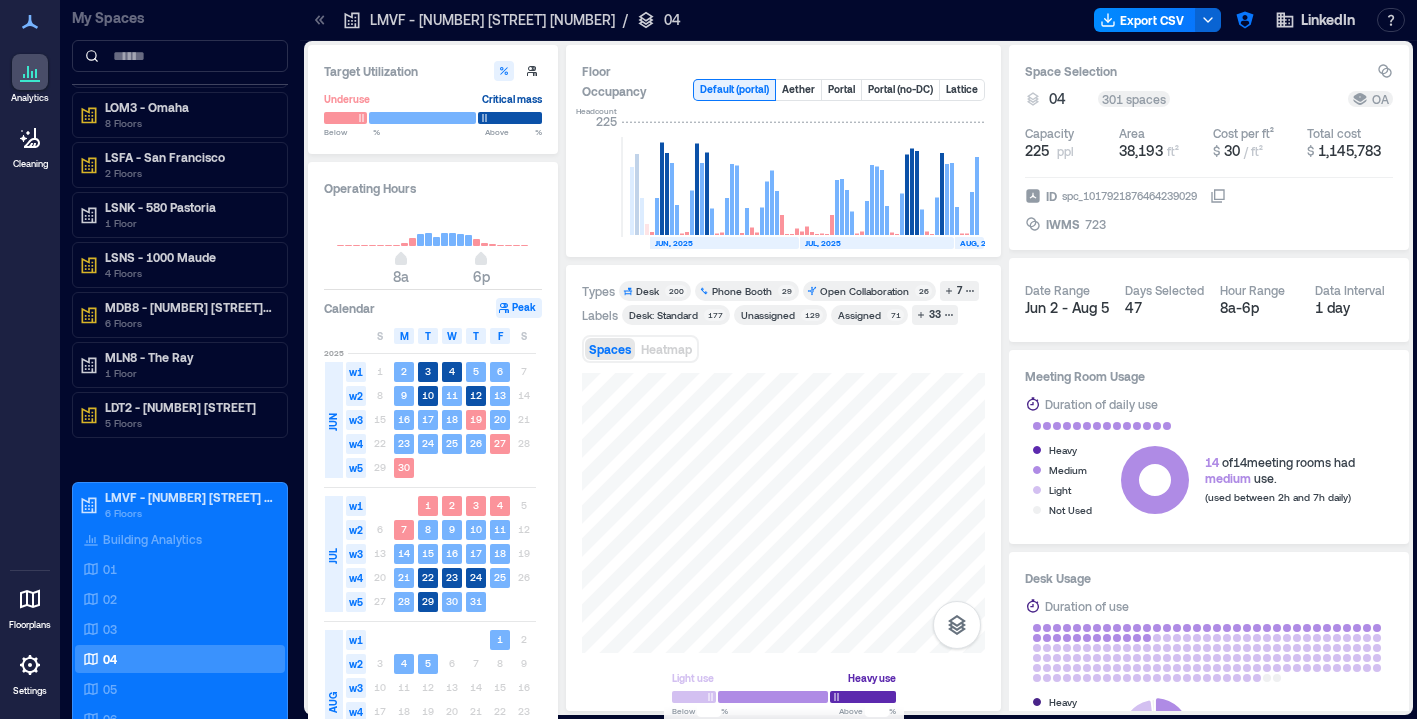 click 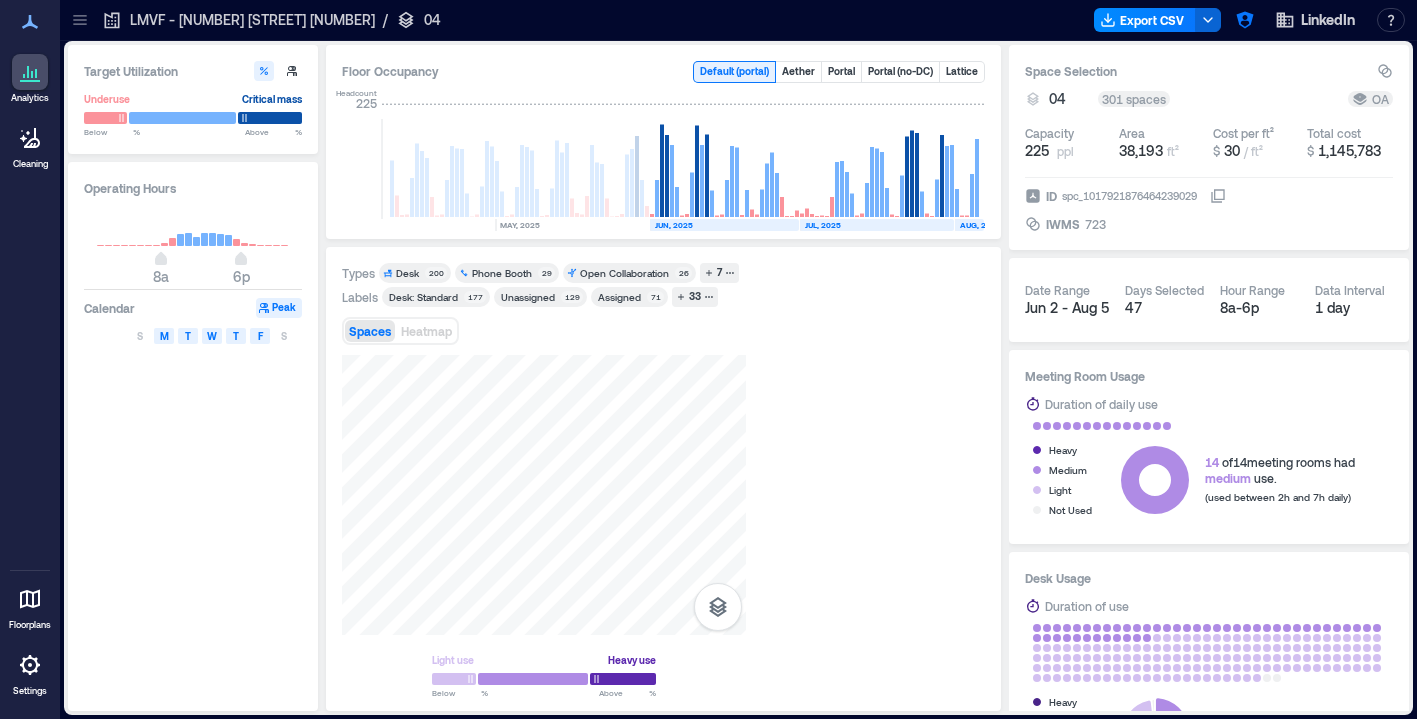 scroll, scrollTop: 0, scrollLeft: 5630, axis: horizontal 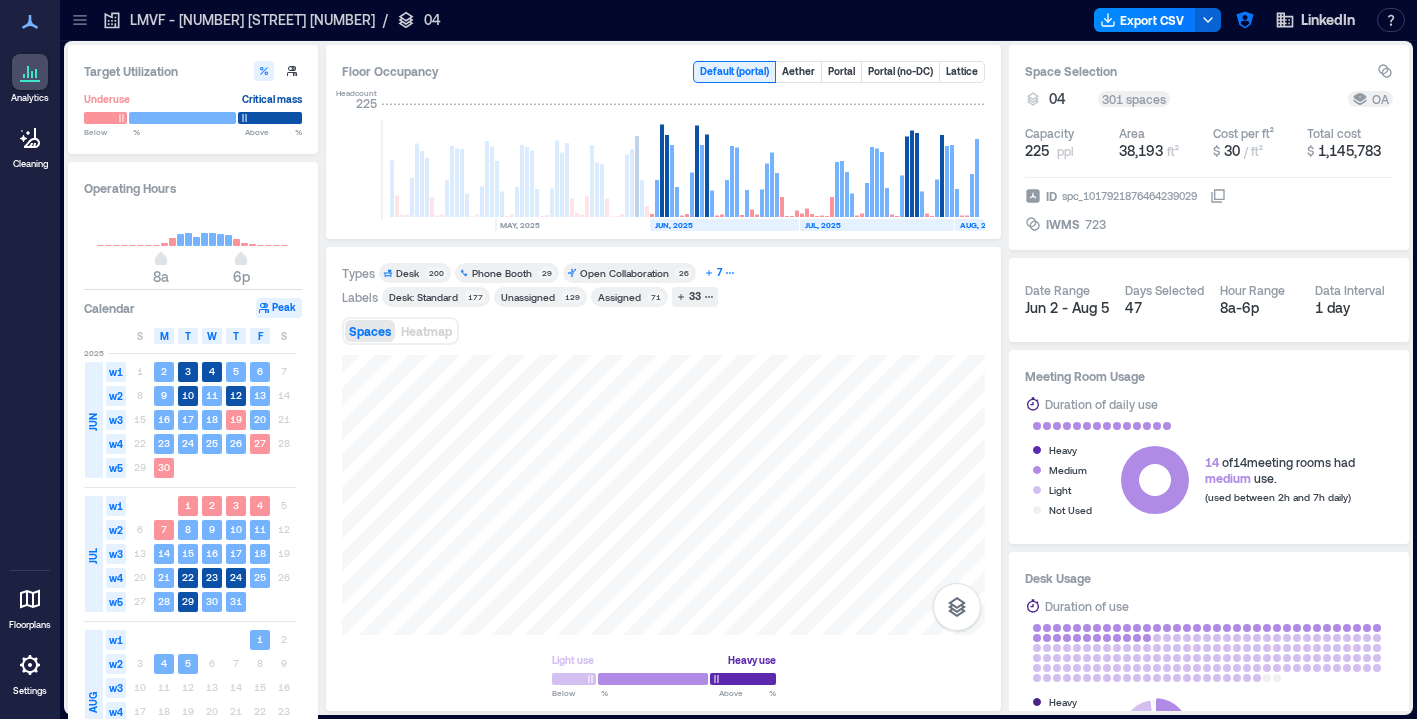 click on "7" at bounding box center [719, 273] 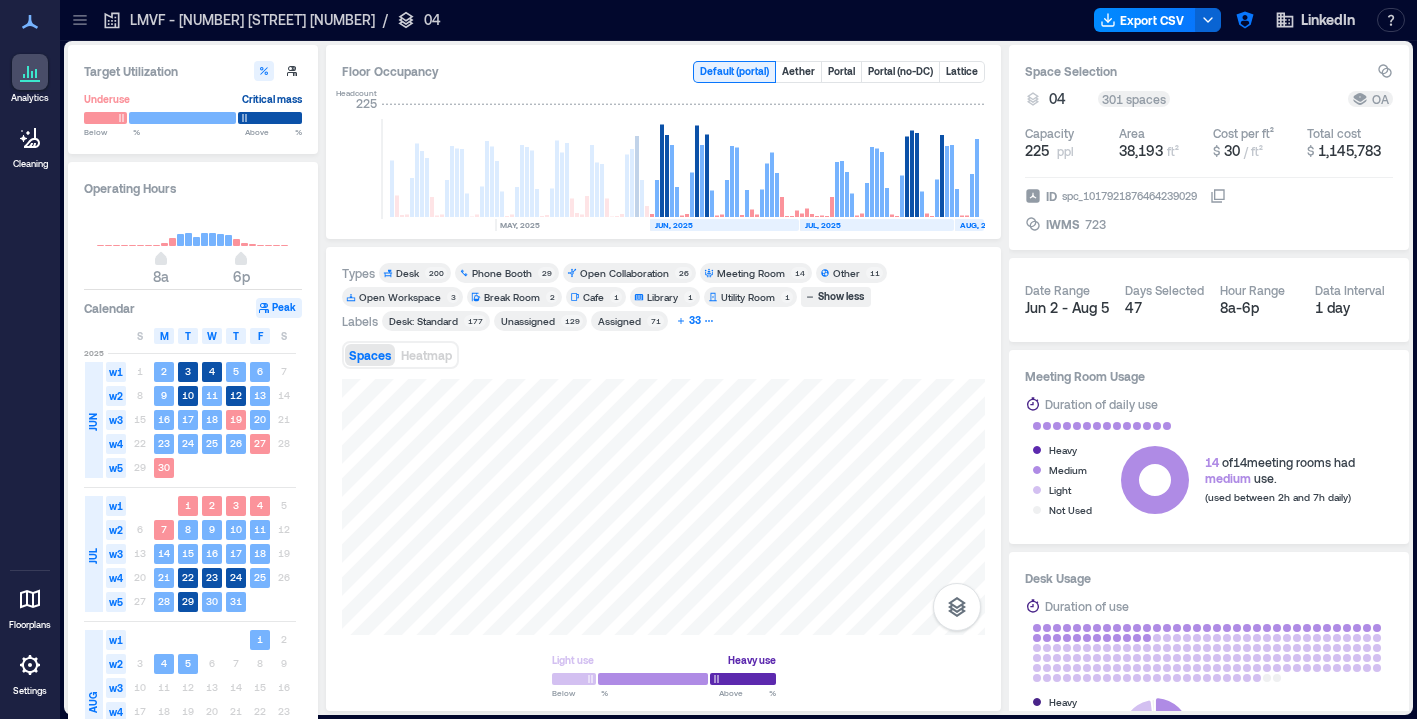 click on "33" at bounding box center (695, 321) 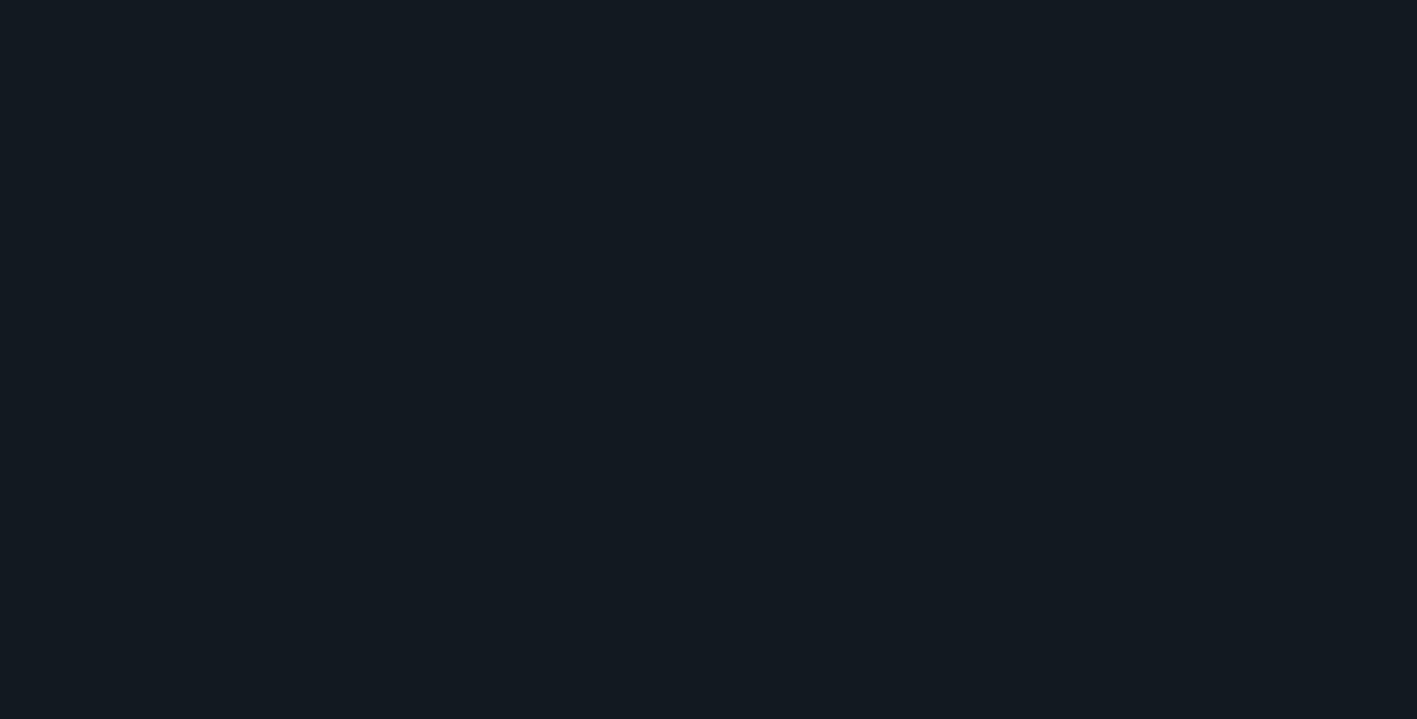 scroll, scrollTop: 0, scrollLeft: 0, axis: both 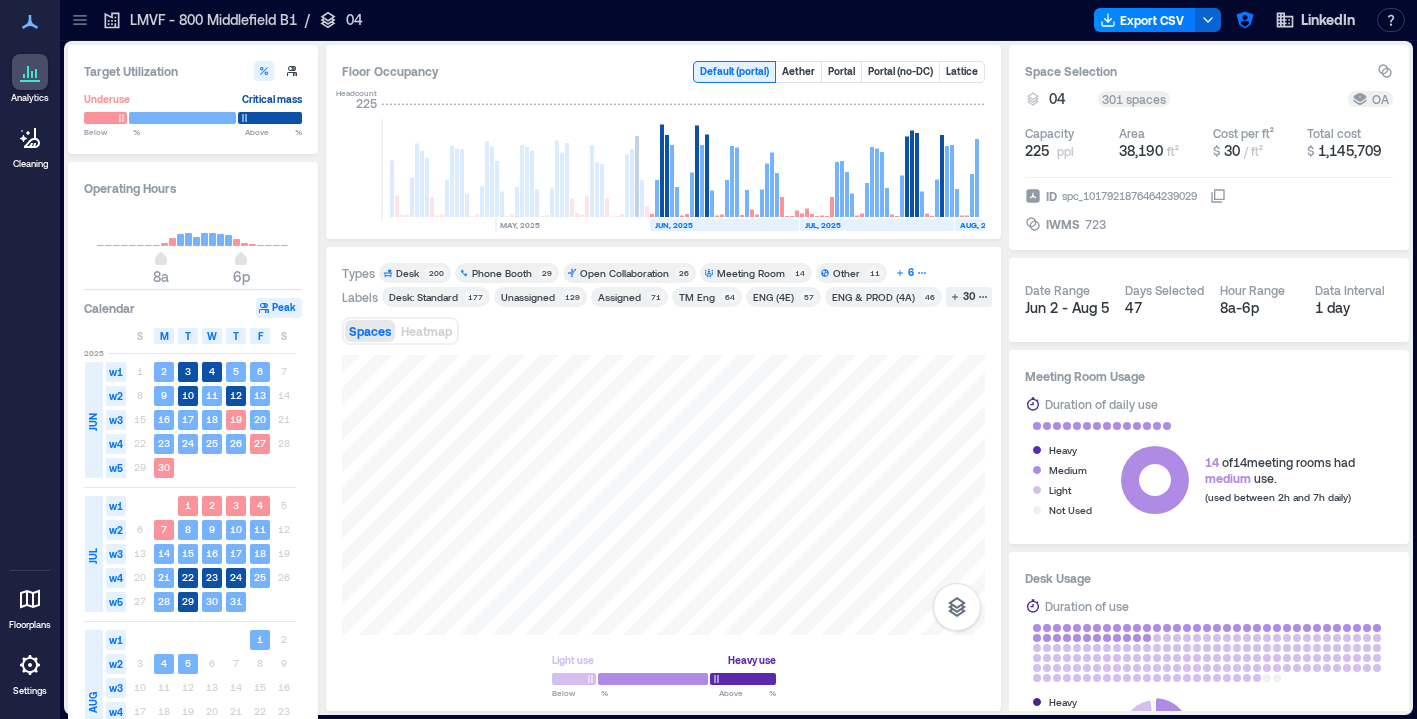 click on "6" at bounding box center (911, 273) 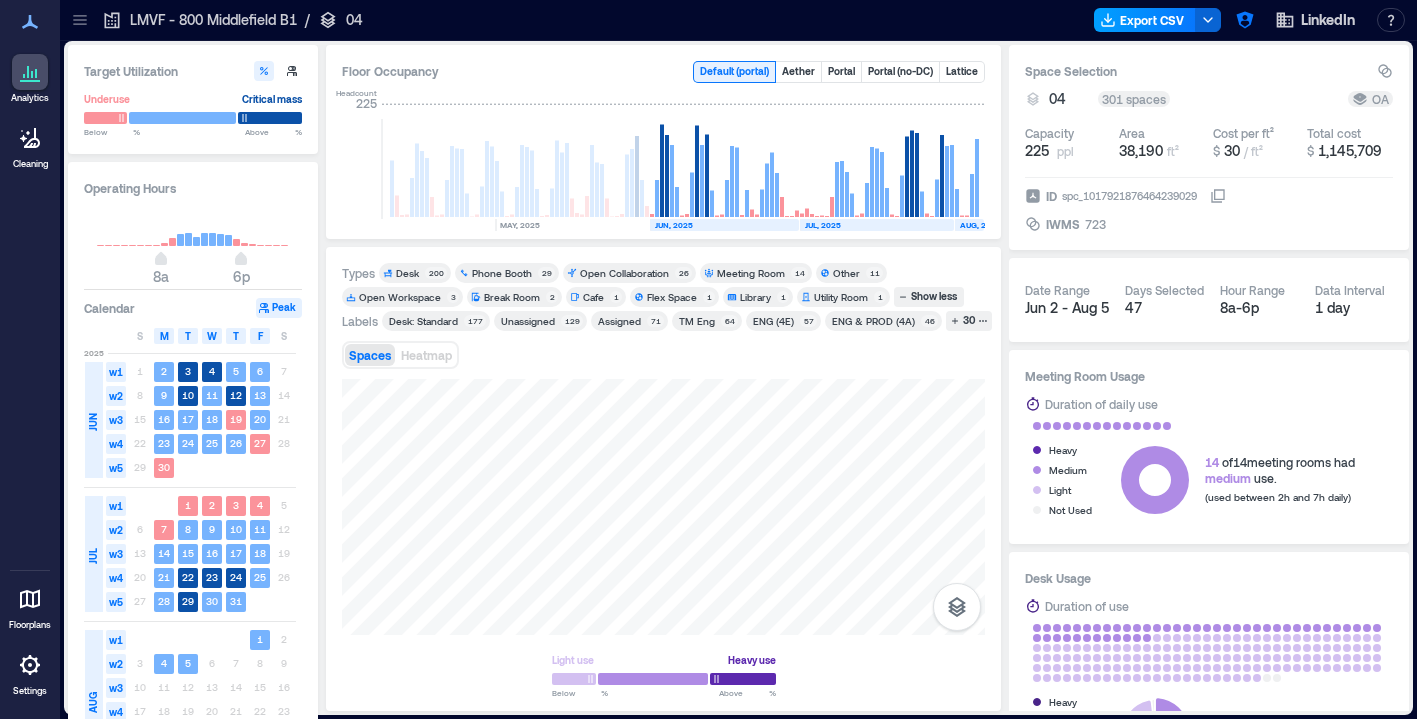scroll, scrollTop: 0, scrollLeft: 5630, axis: horizontal 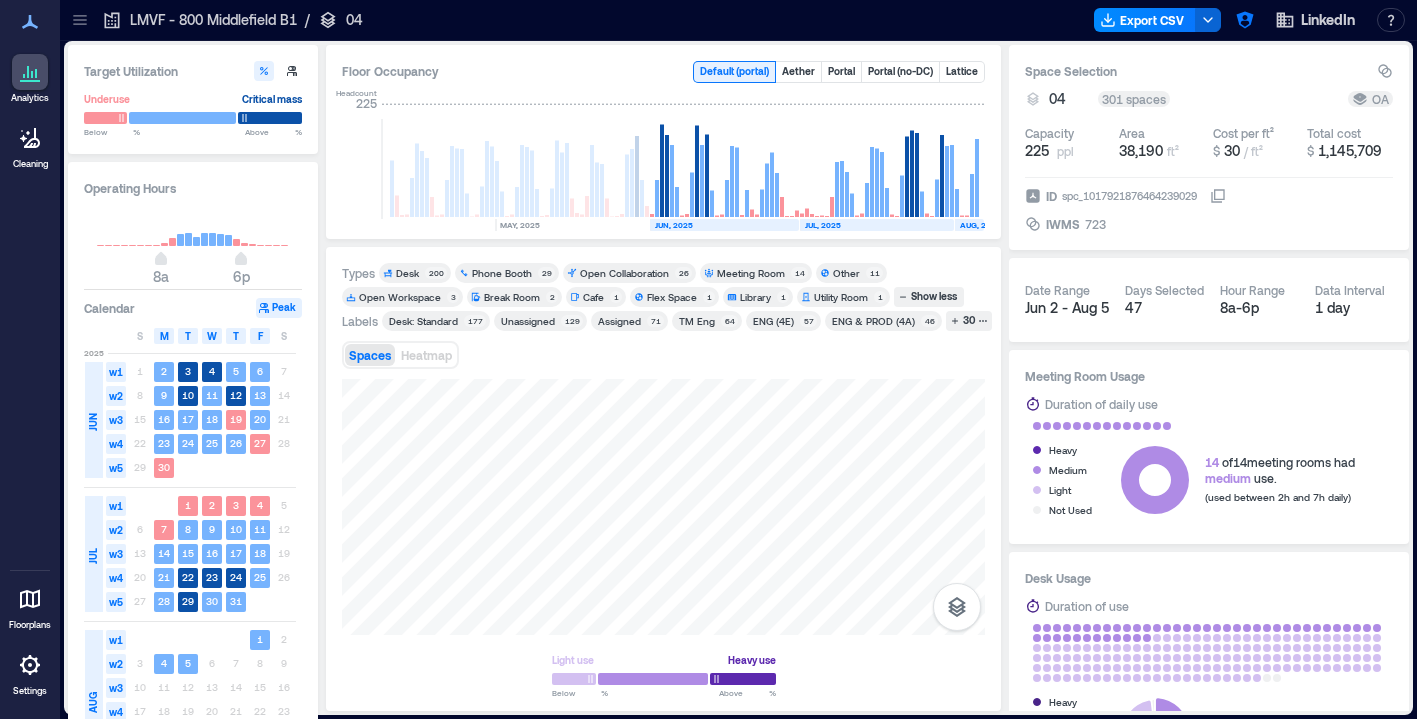 click on "Flex Space" at bounding box center [672, 297] 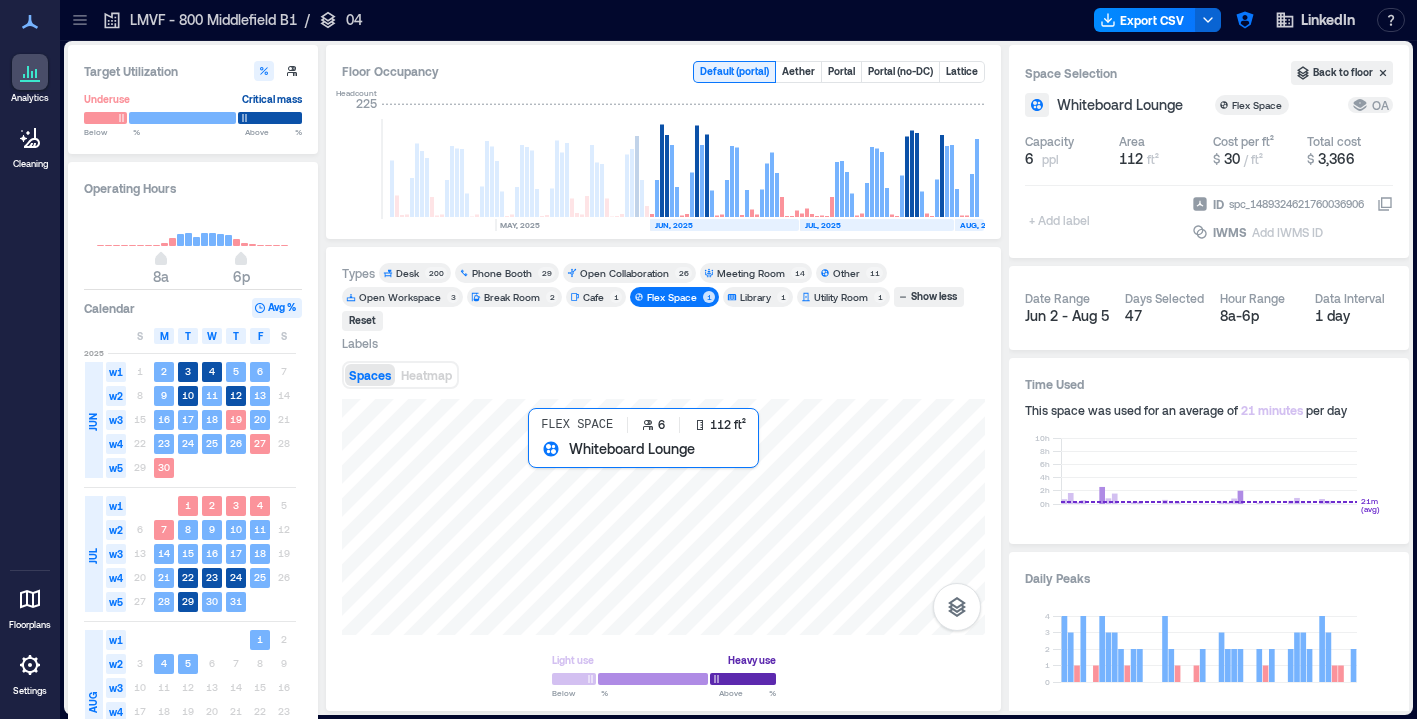 click at bounding box center [663, 517] 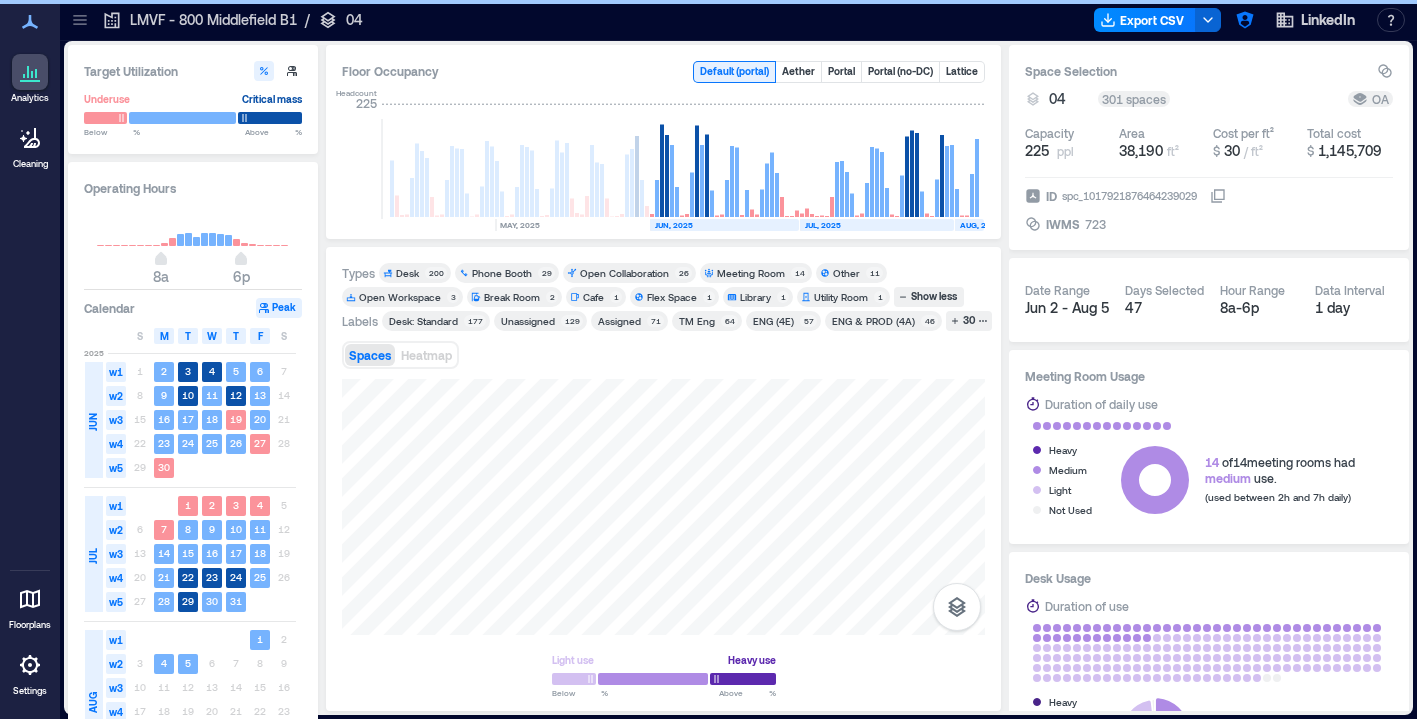 click on "Flex Space" at bounding box center (672, 297) 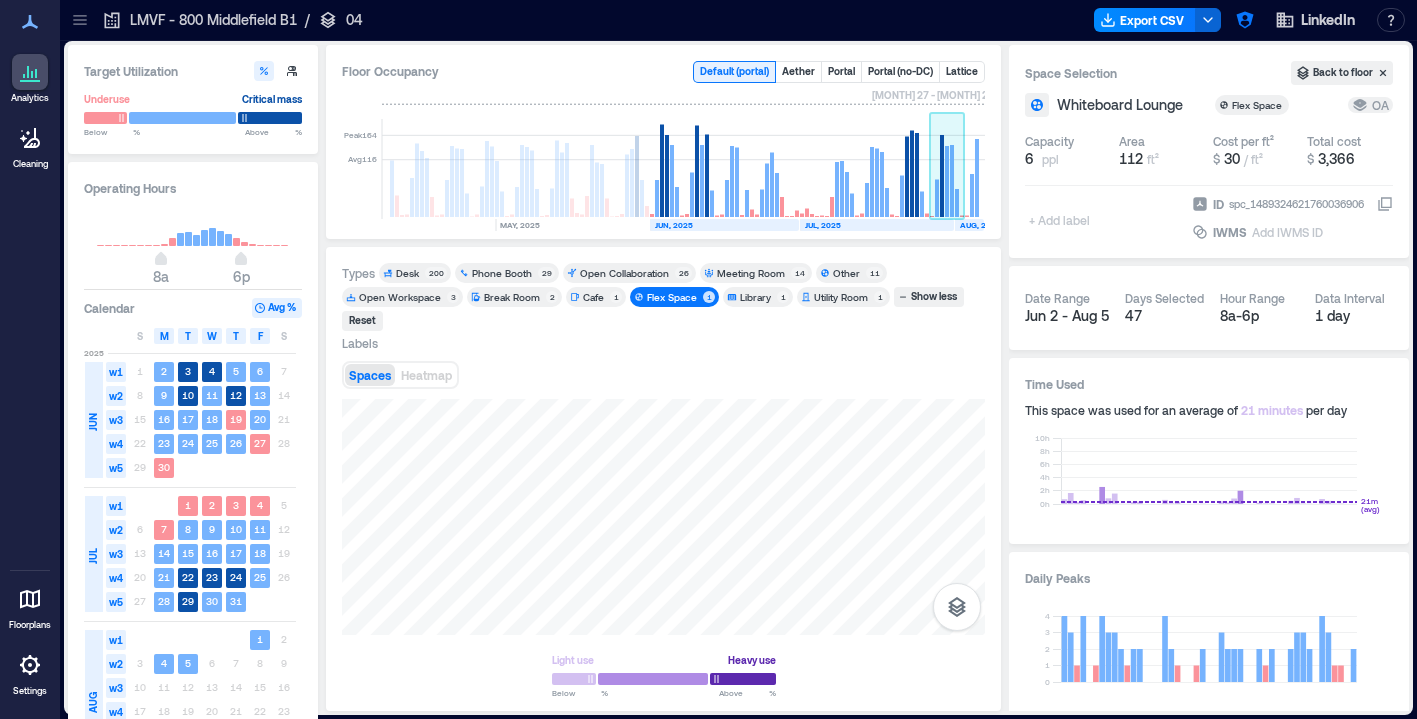 click 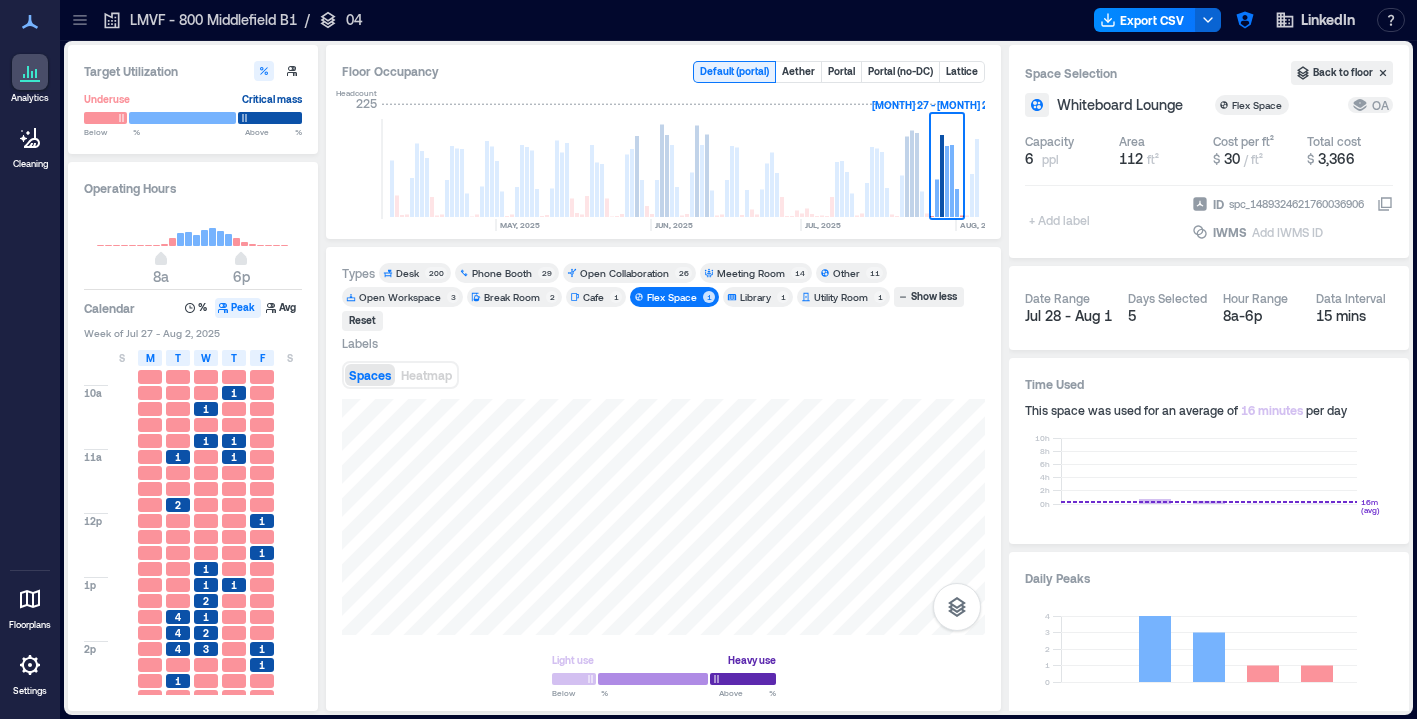 scroll, scrollTop: 145, scrollLeft: 0, axis: vertical 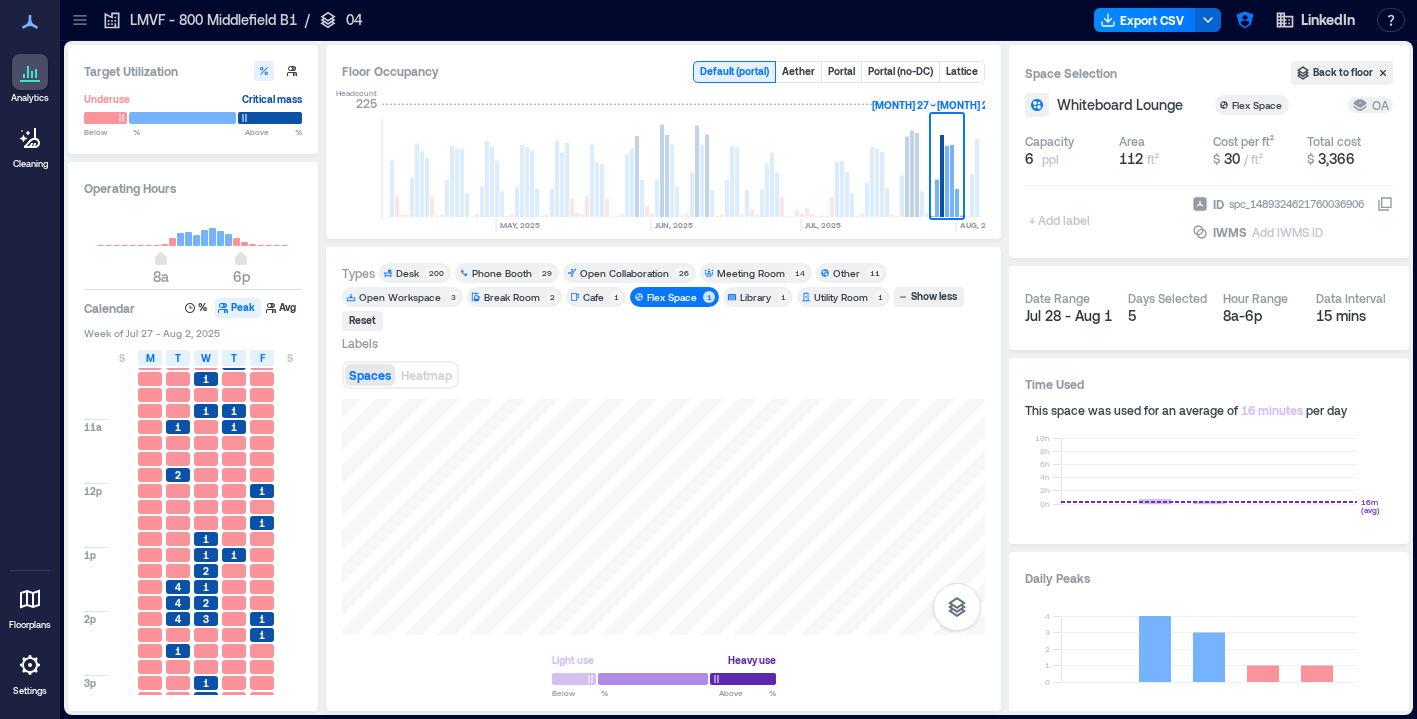 click 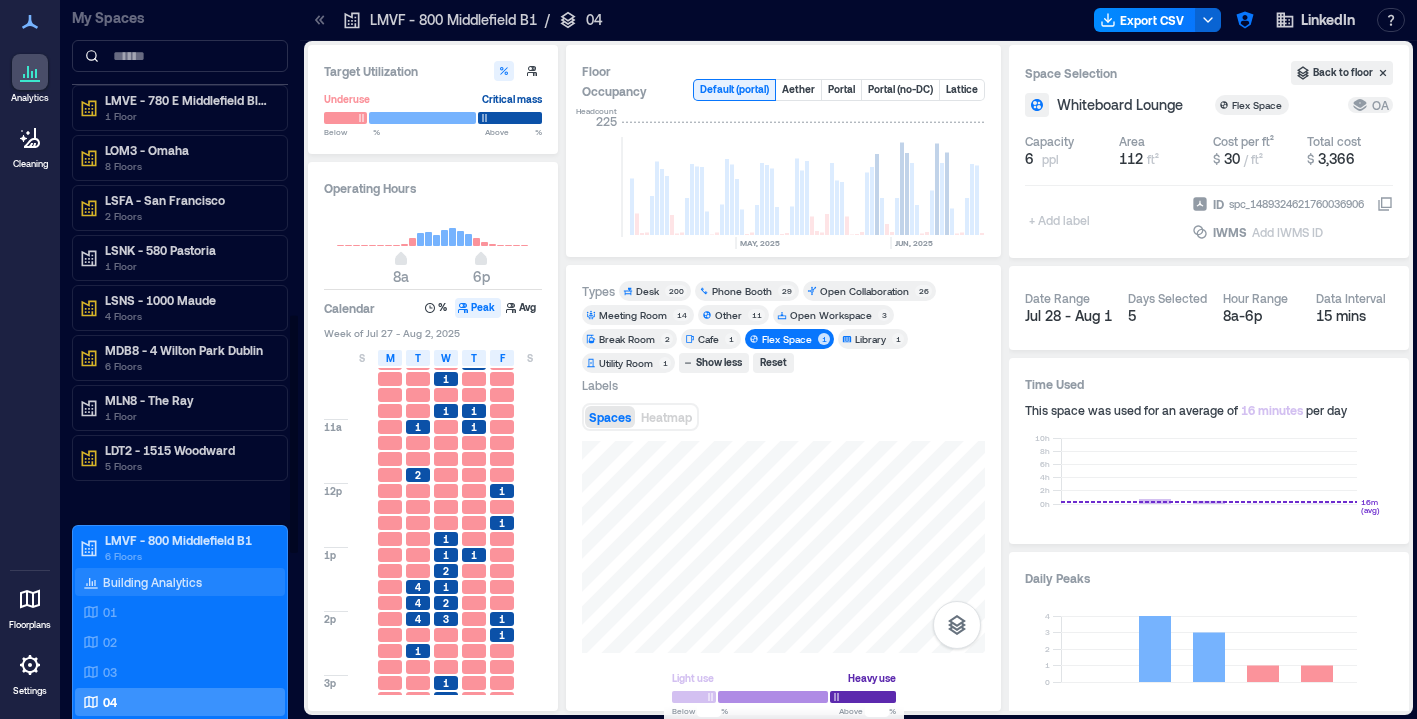 scroll, scrollTop: 948, scrollLeft: 0, axis: vertical 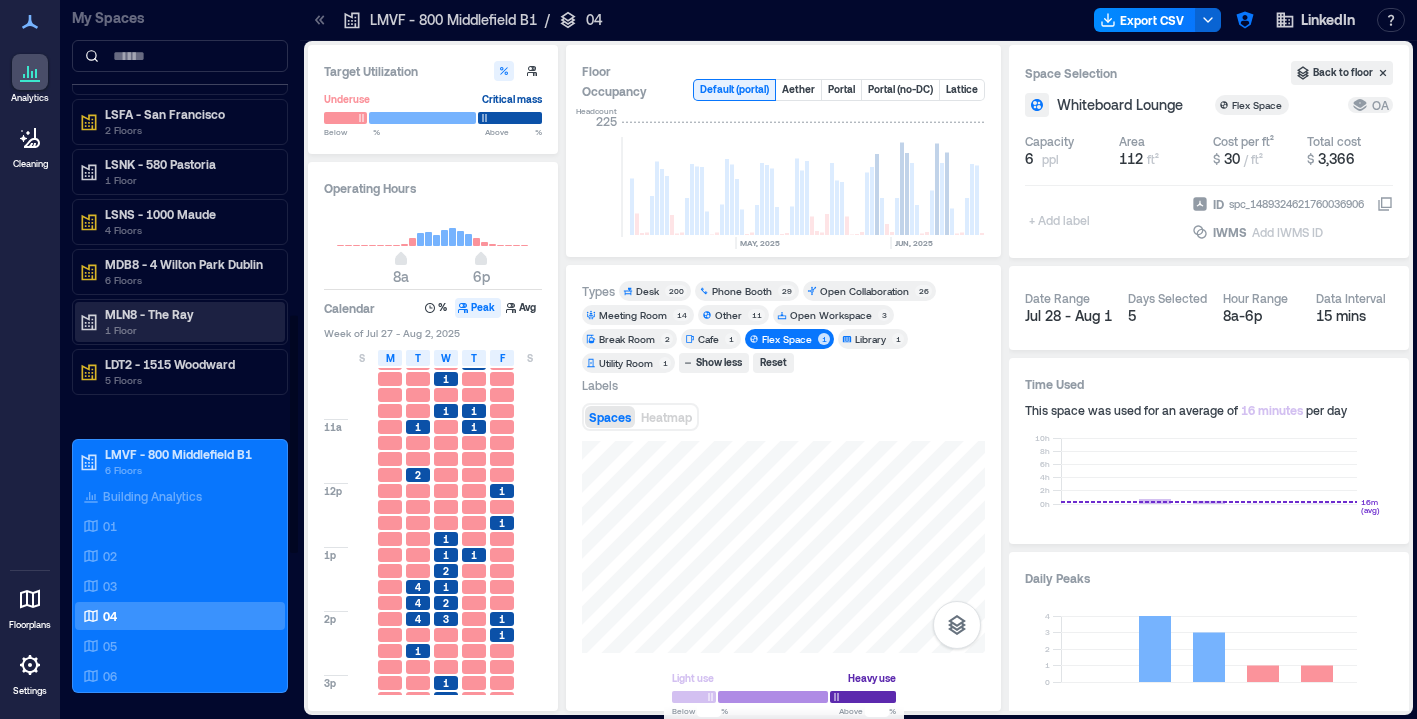 click on "MLN8 - The Ray" at bounding box center [189, 314] 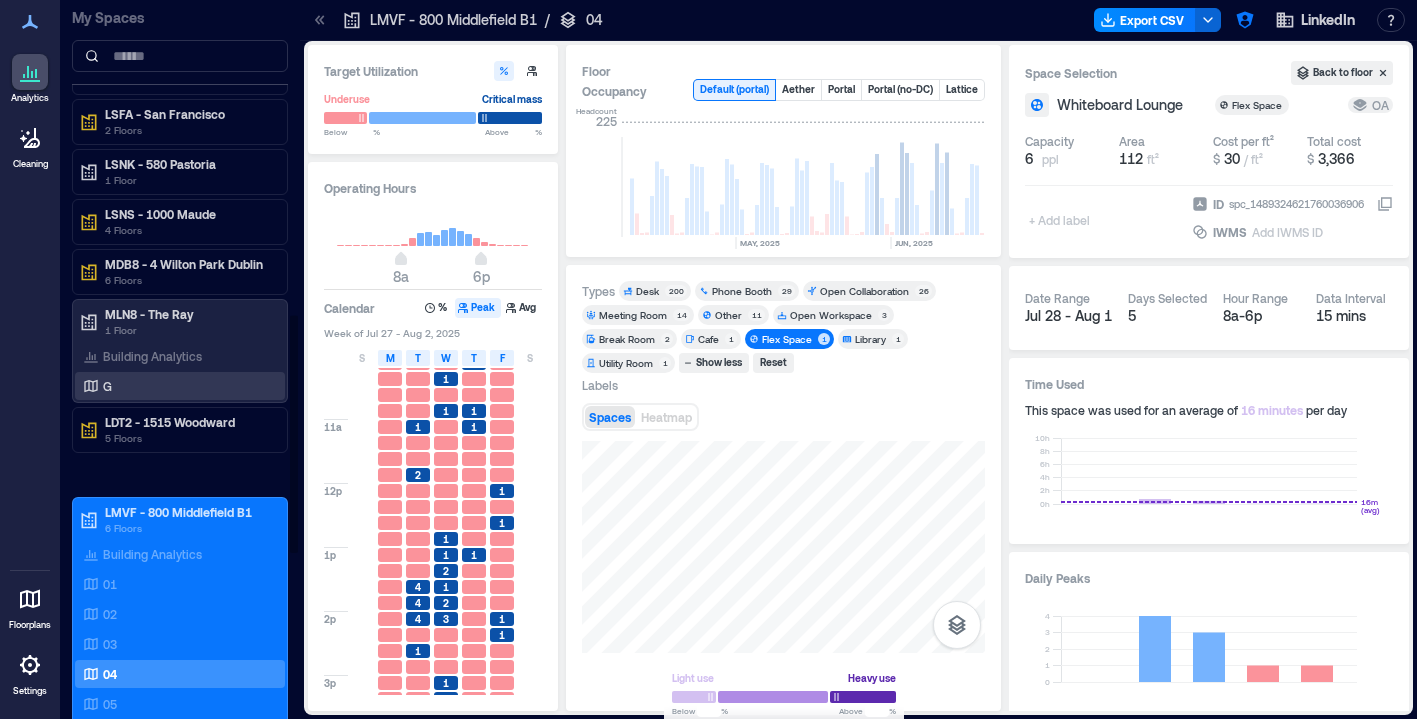 click on "G" at bounding box center (176, 386) 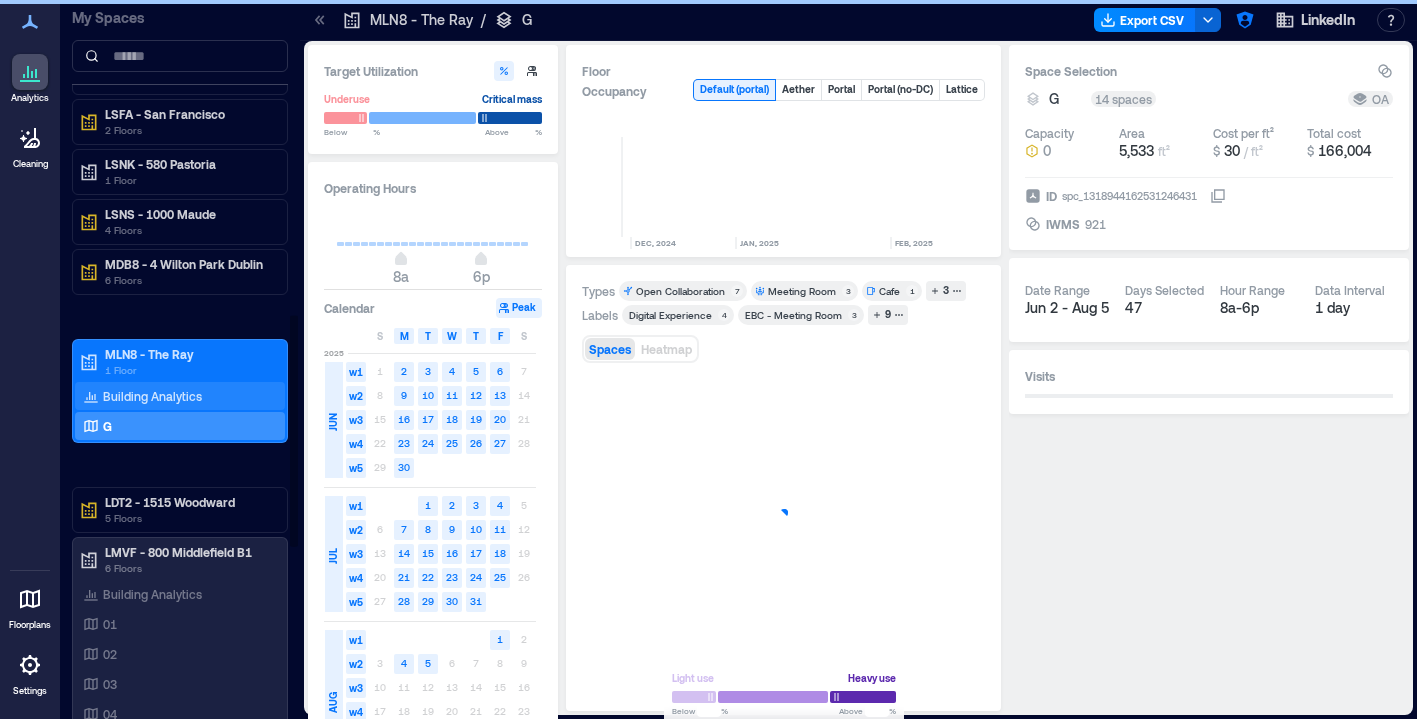 scroll, scrollTop: 0, scrollLeft: 840, axis: horizontal 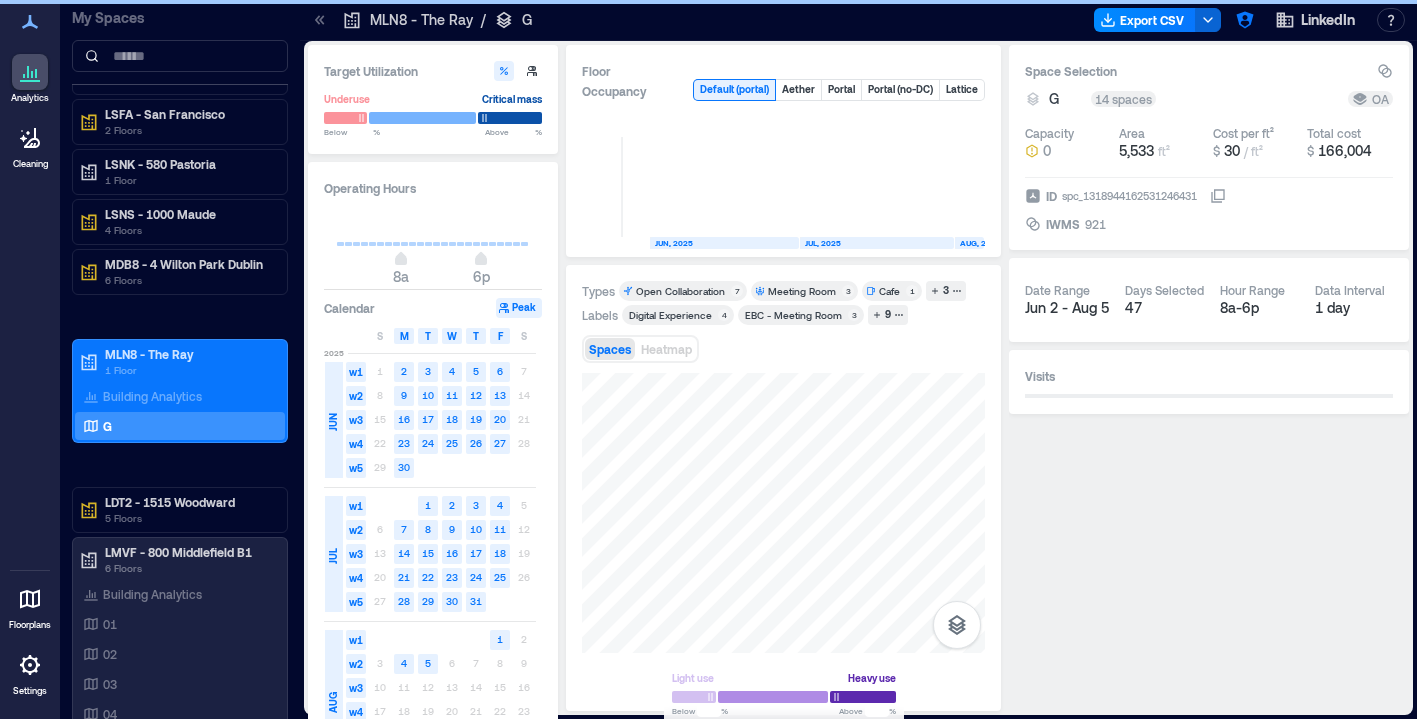 click 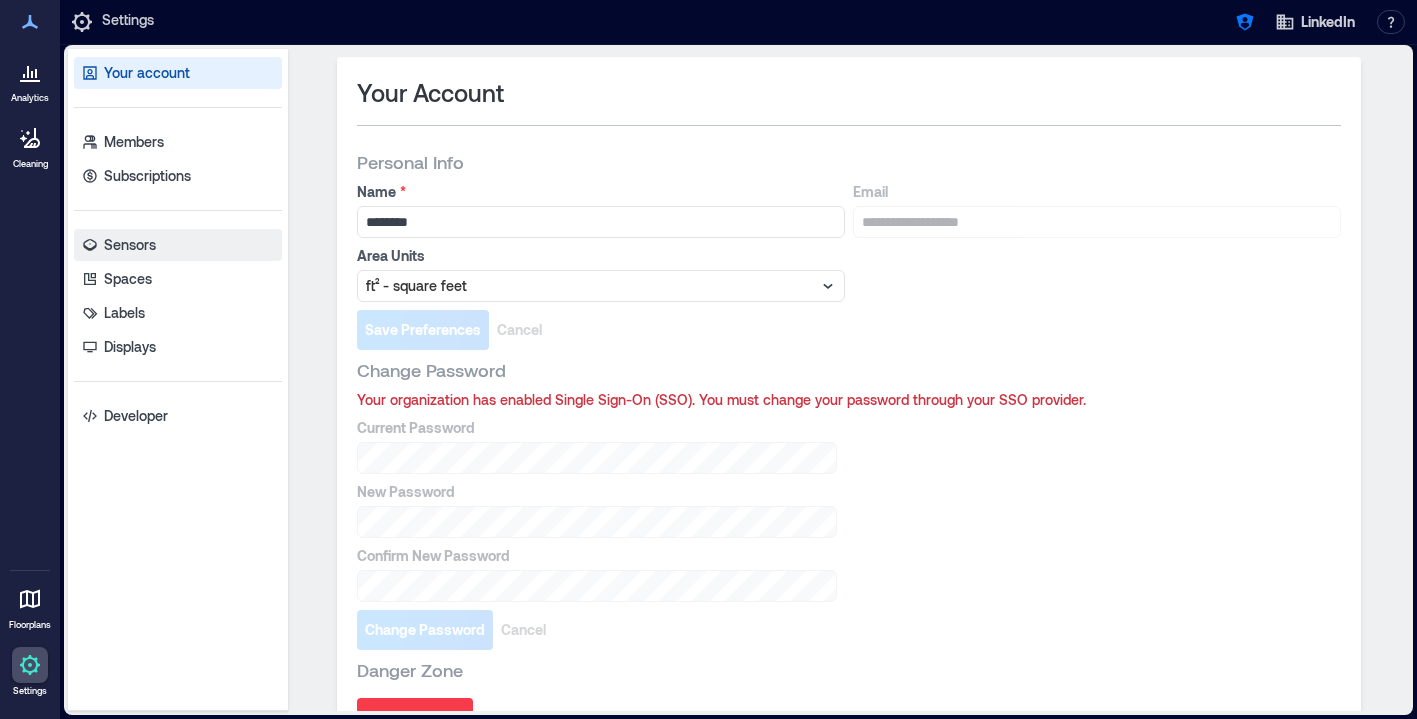 click on "Sensors" at bounding box center (178, 245) 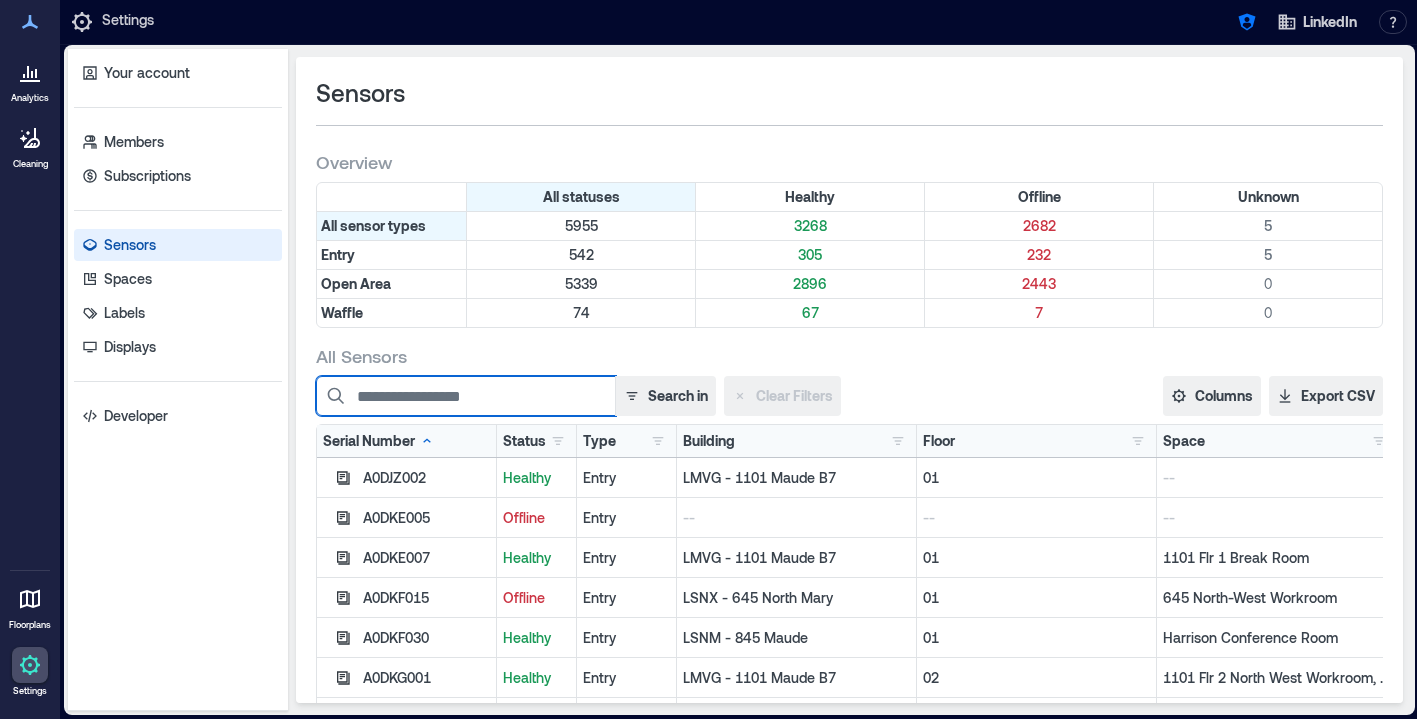 click at bounding box center [466, 396] 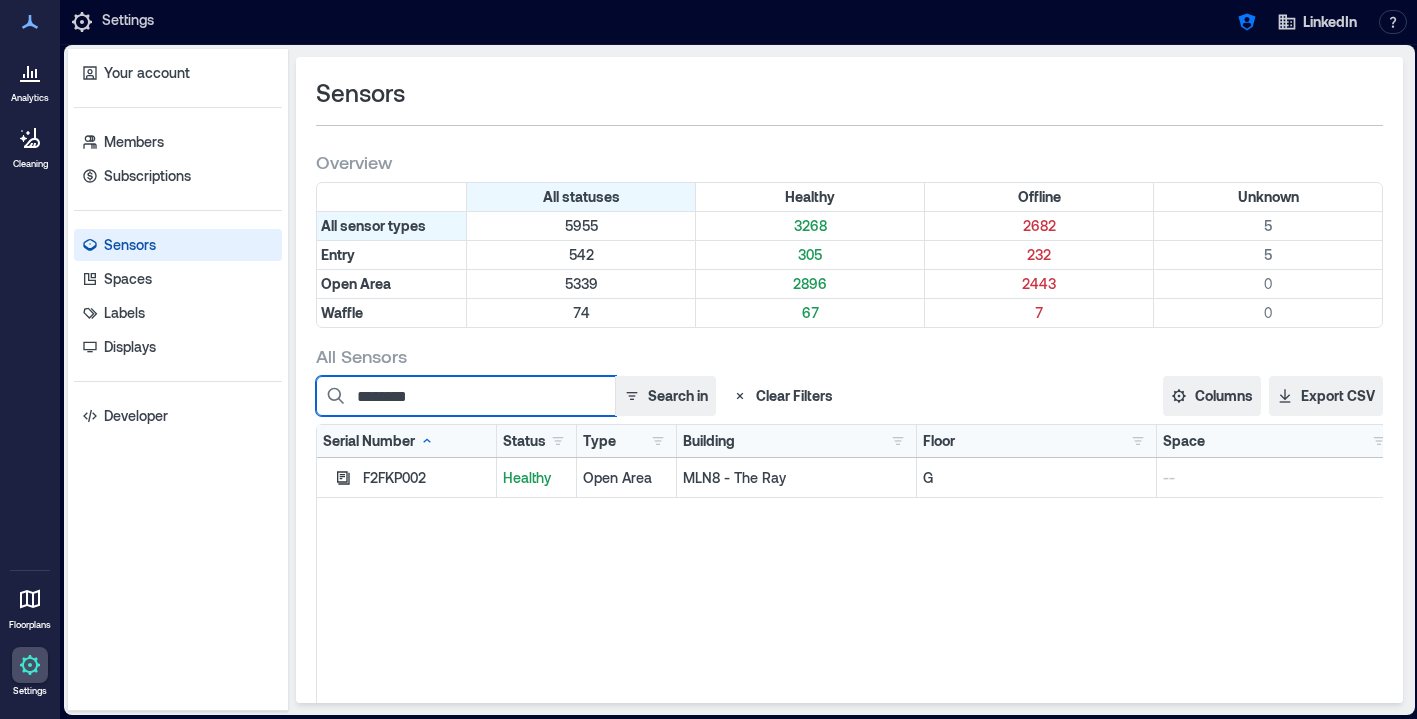 scroll, scrollTop: 0, scrollLeft: 15, axis: horizontal 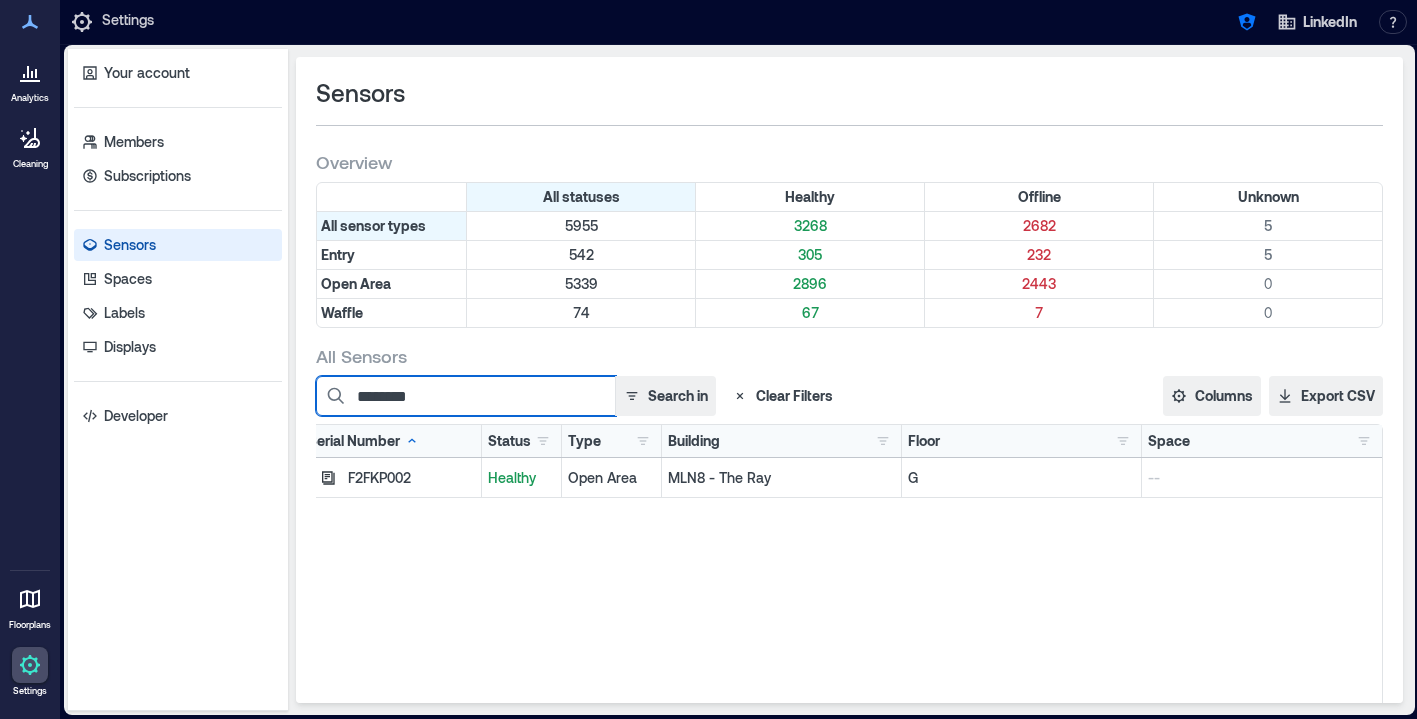 type on "********" 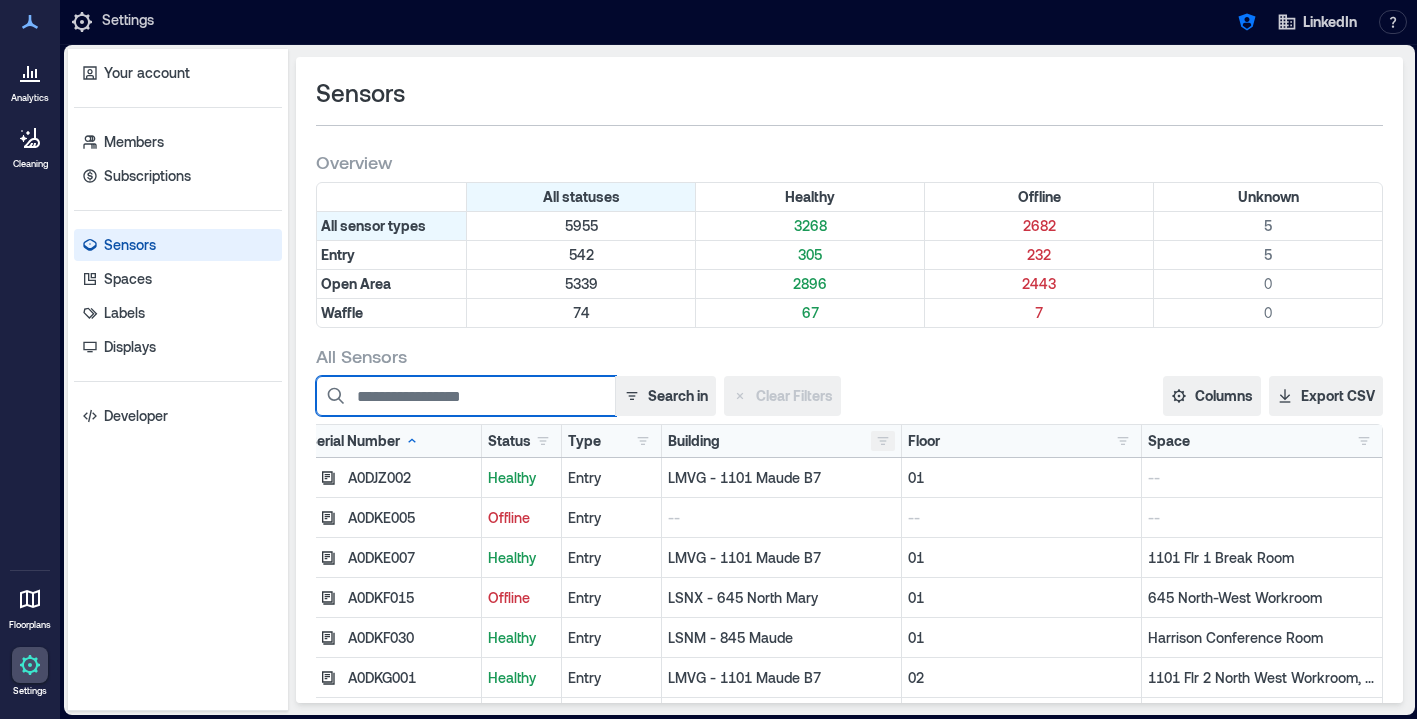 type 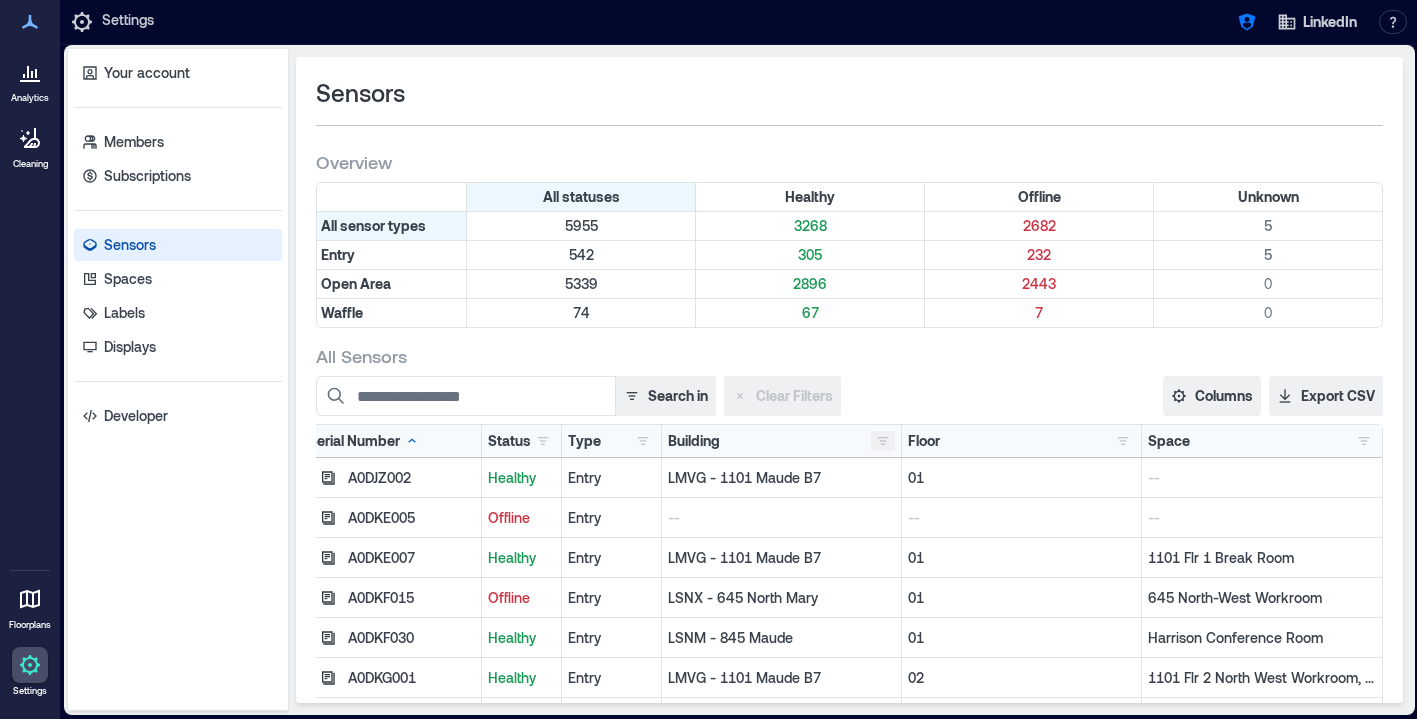 click at bounding box center [883, 441] 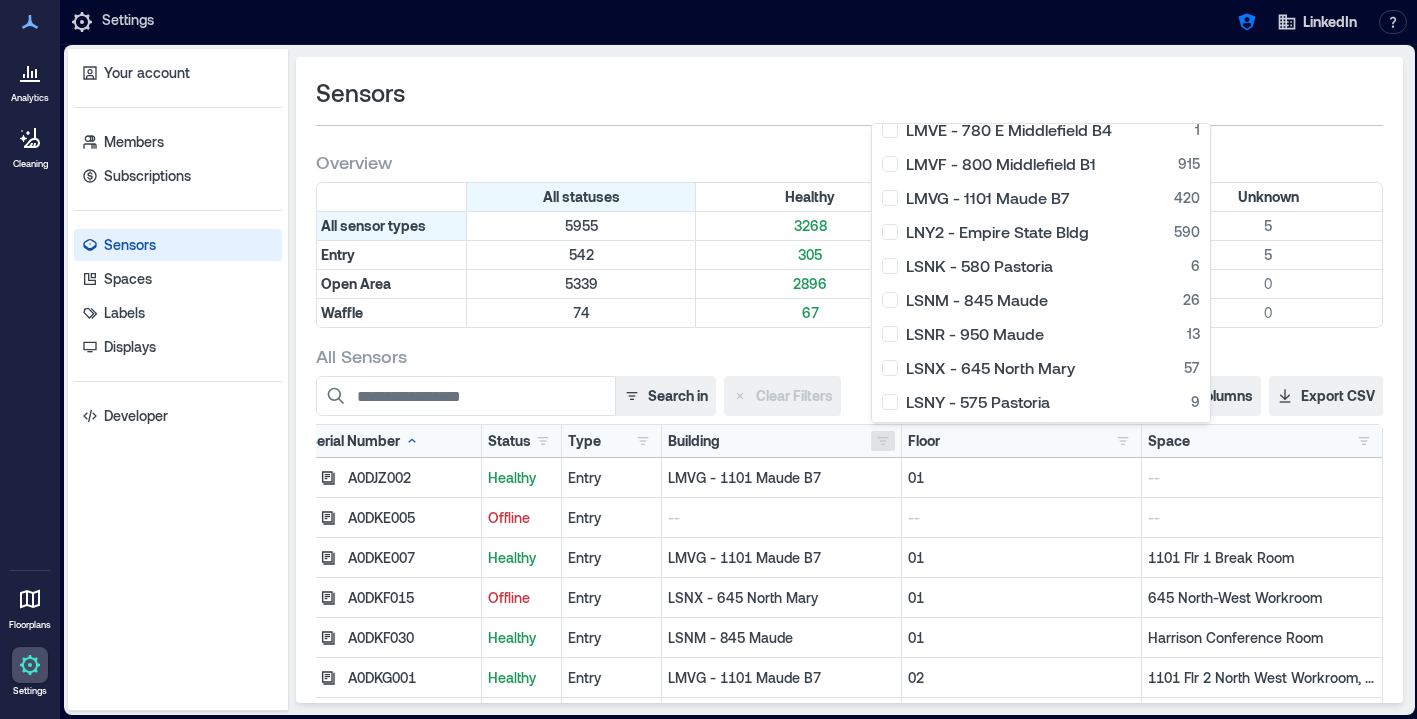 scroll, scrollTop: 677, scrollLeft: 0, axis: vertical 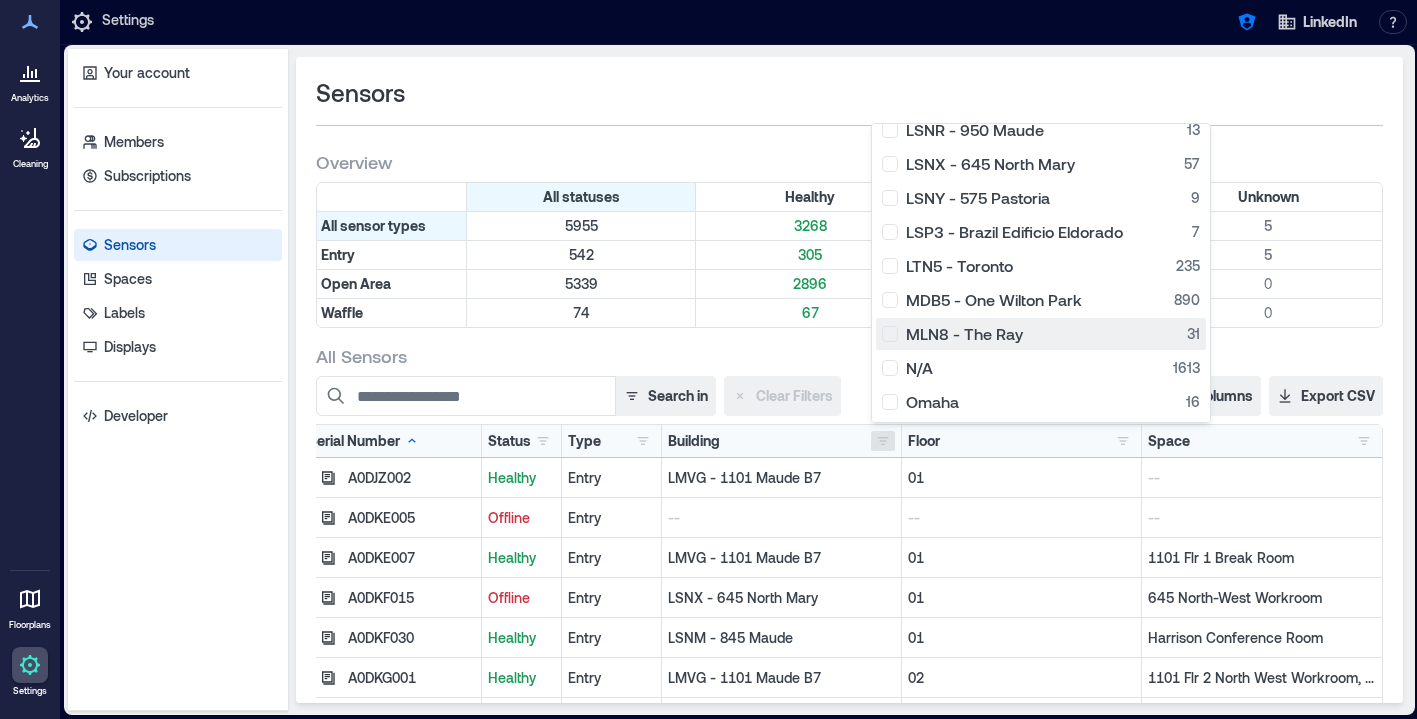 click on "MLN8 - The Ray 31" at bounding box center (1041, 334) 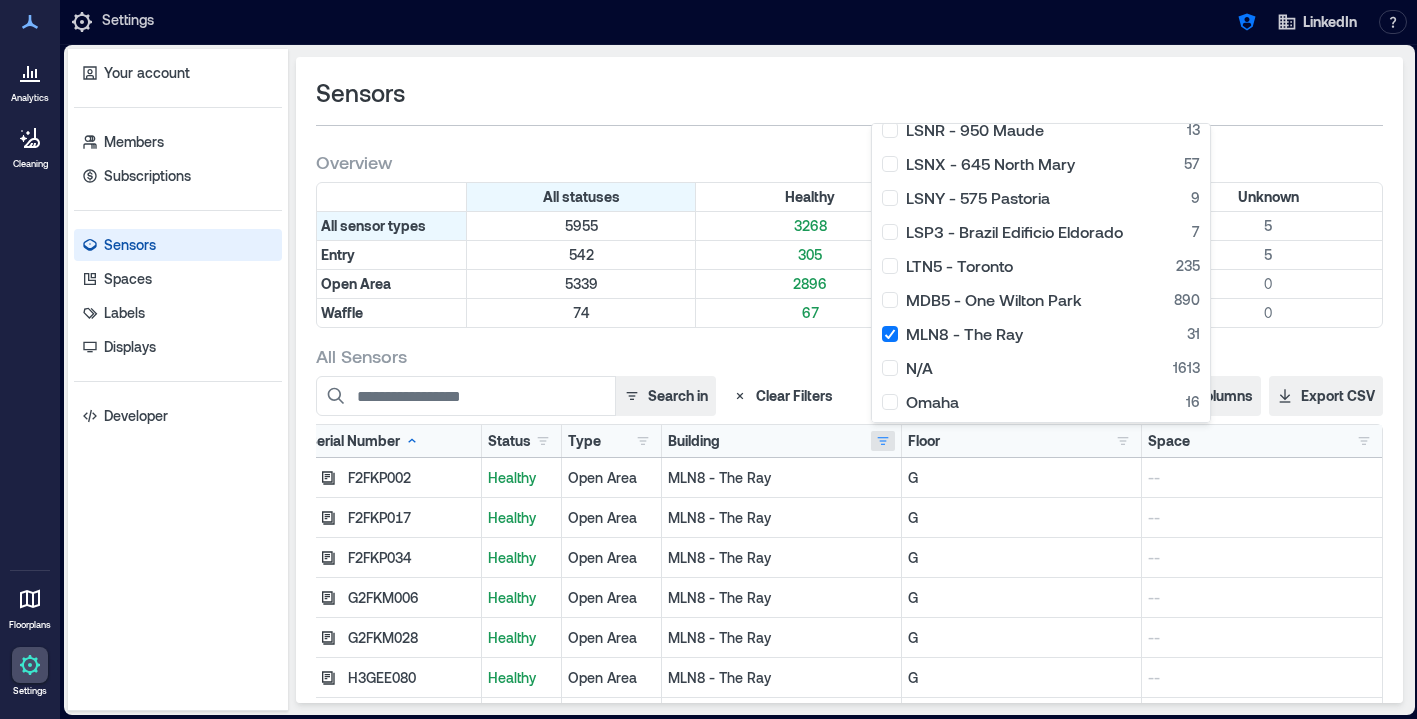 click on "All Sensors" at bounding box center (849, 356) 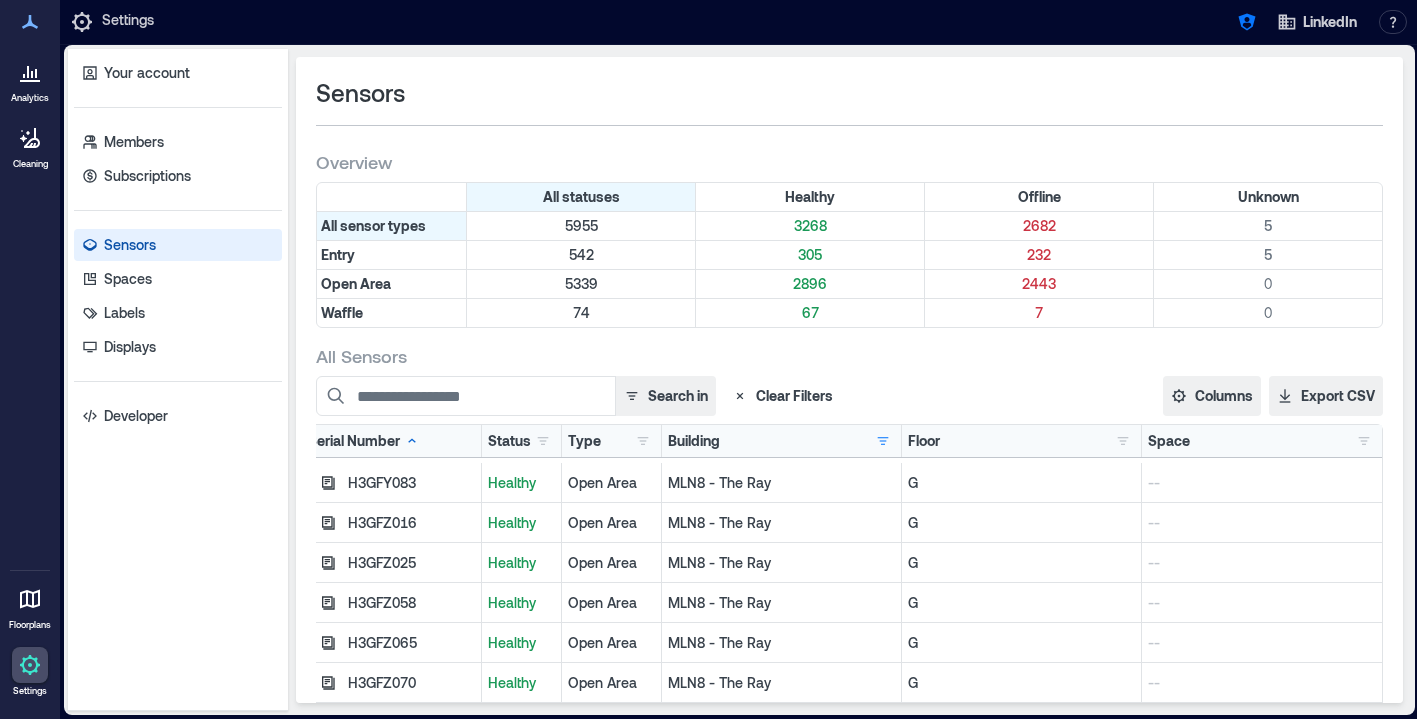 scroll, scrollTop: 740, scrollLeft: 0, axis: vertical 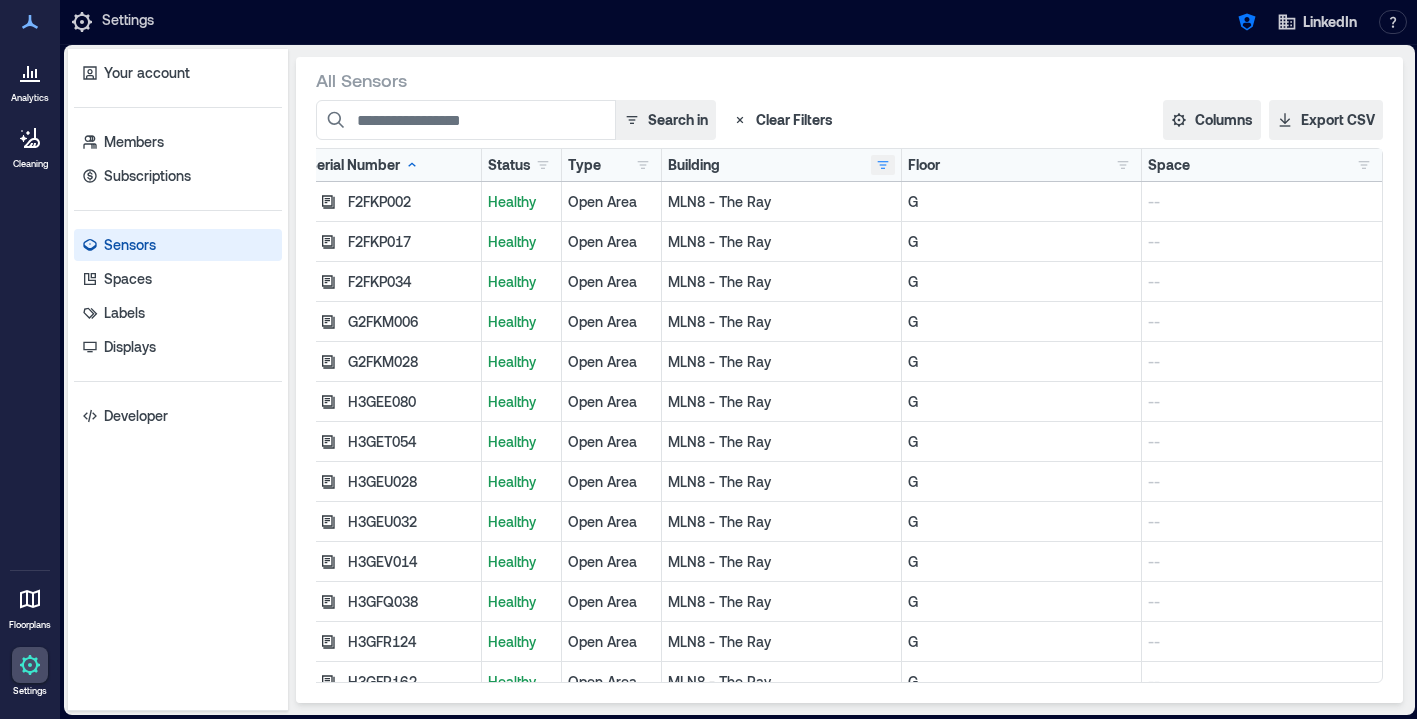 click at bounding box center [883, 165] 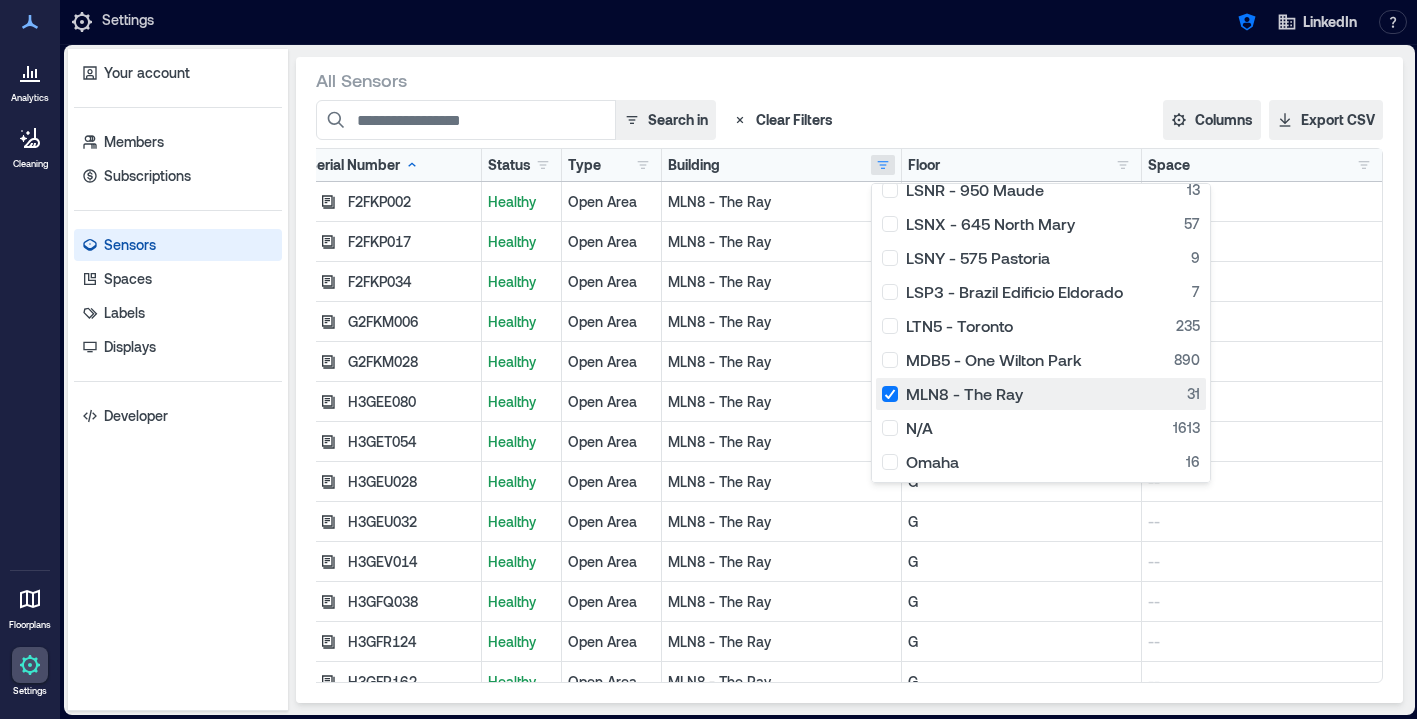 click on "MLN8 - The Ray 31" at bounding box center (1041, 394) 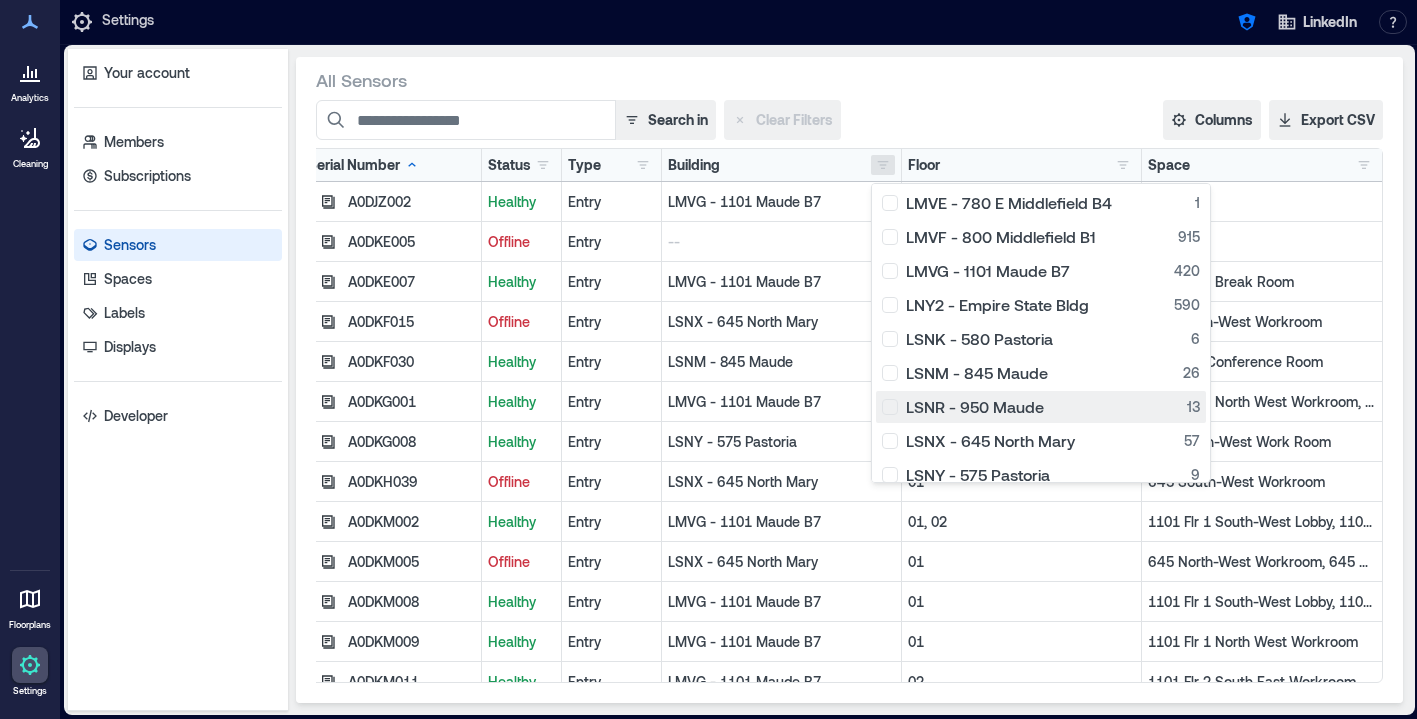 scroll, scrollTop: 443, scrollLeft: 0, axis: vertical 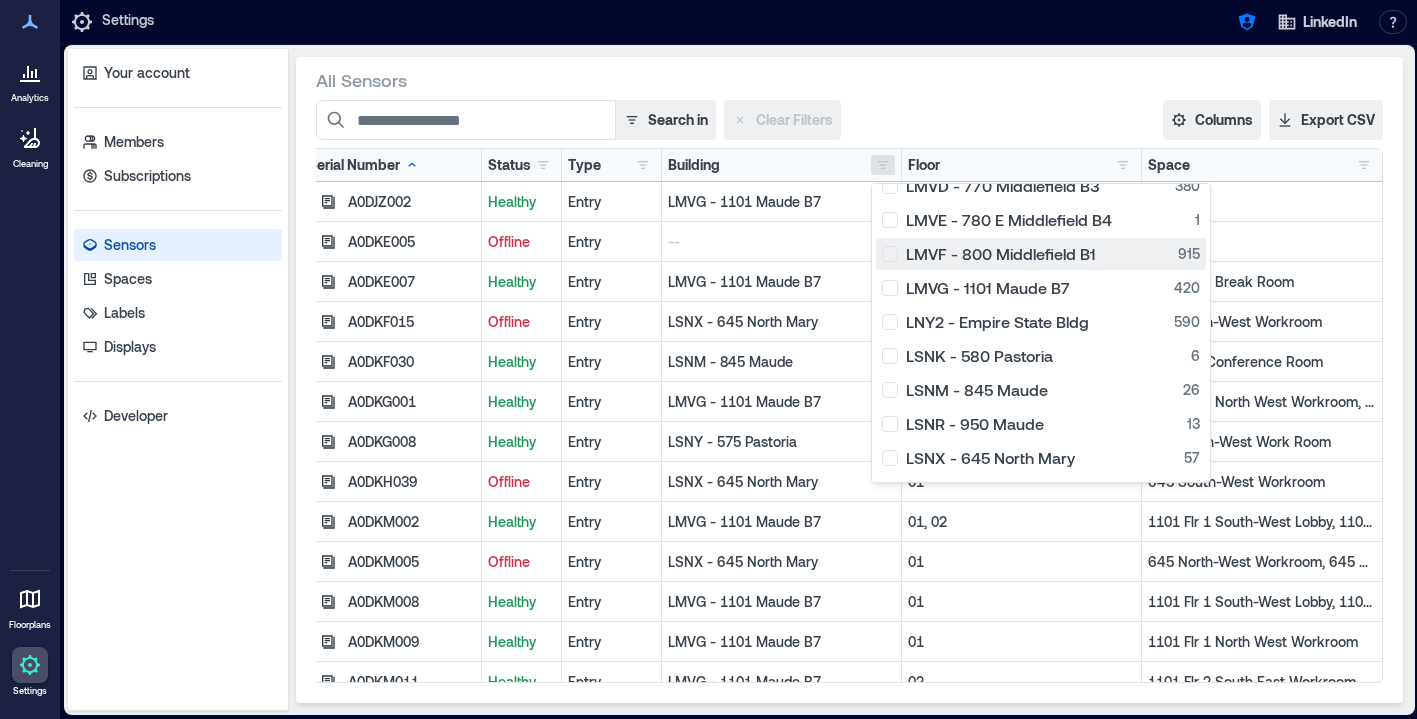 click on "LMVF - 800 Middlefield B1 915" at bounding box center (1041, 254) 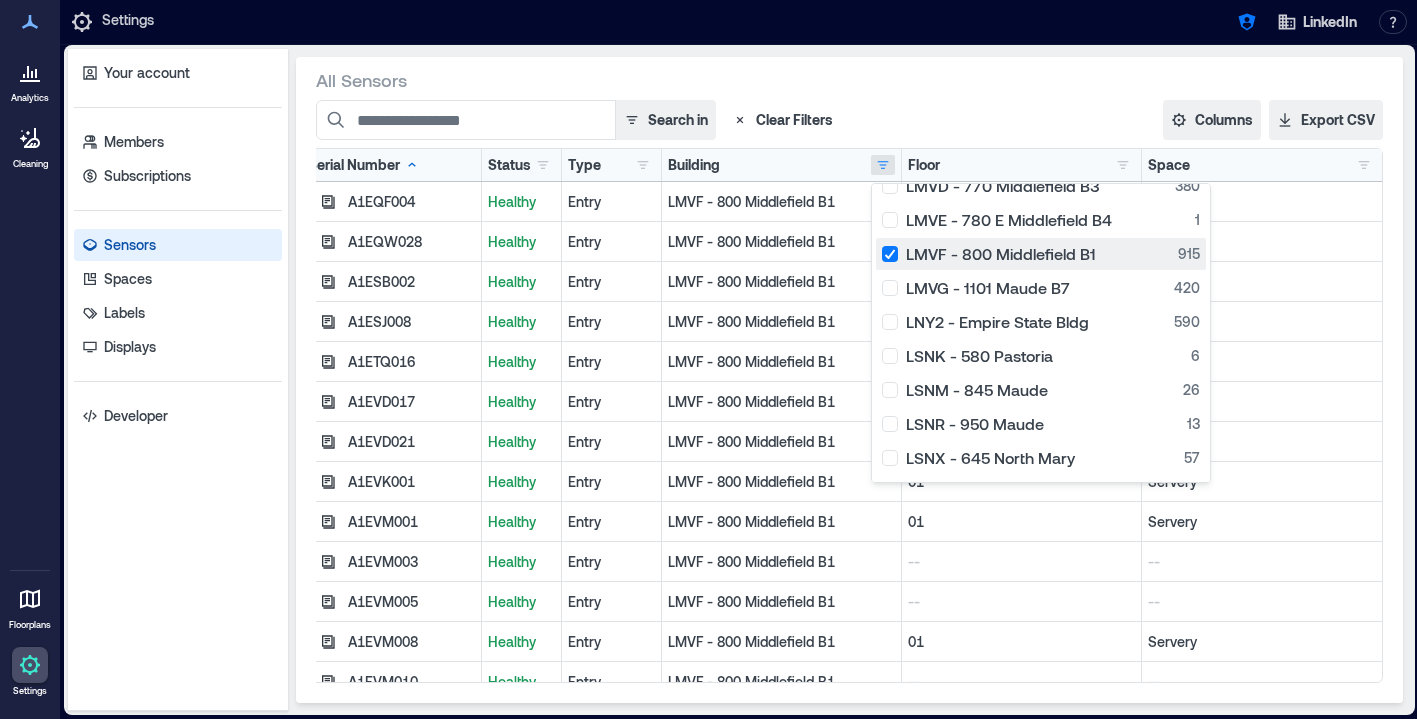 click on "LMVF - 800 Middlefield B1 915" at bounding box center (1041, 254) 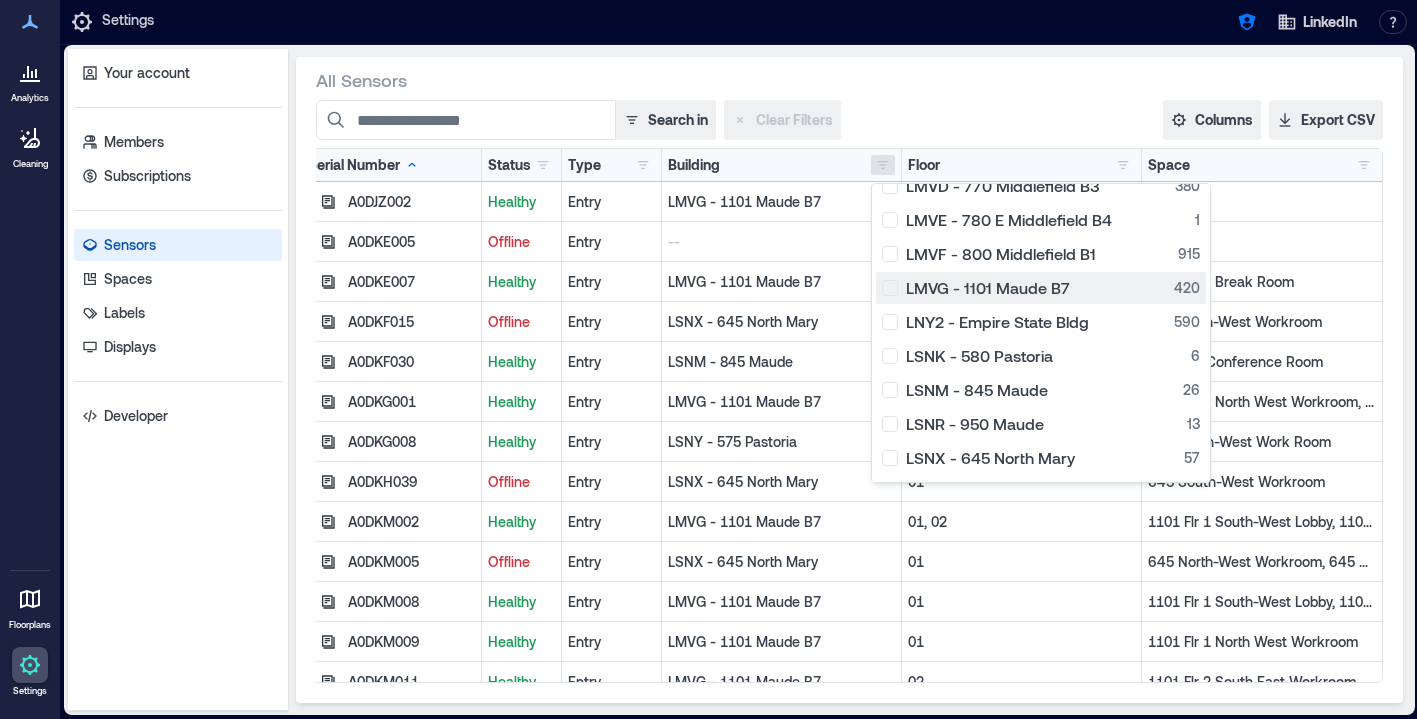 click on "LMVG - 1101 Maude B7 420" at bounding box center (1041, 288) 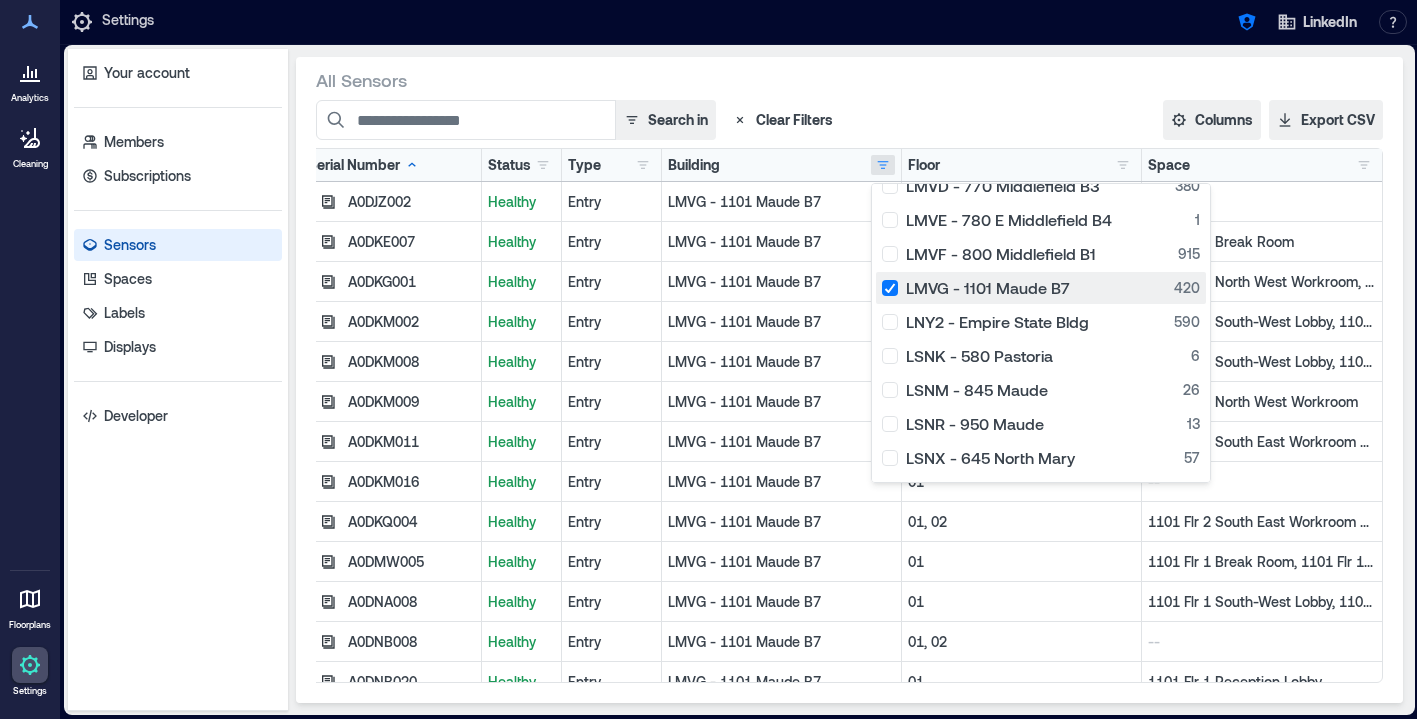 click on "LMVG - 1101 Maude B7 420" at bounding box center (1041, 288) 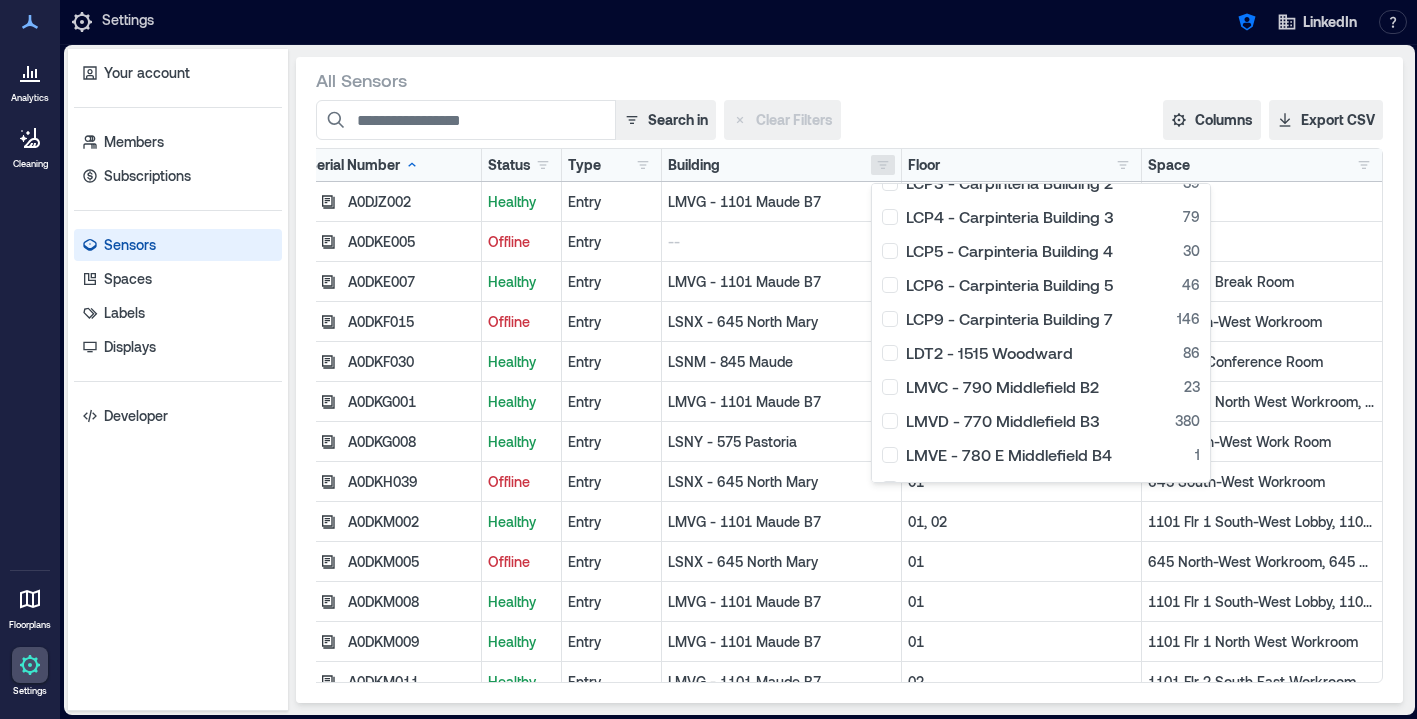 scroll, scrollTop: 62, scrollLeft: 0, axis: vertical 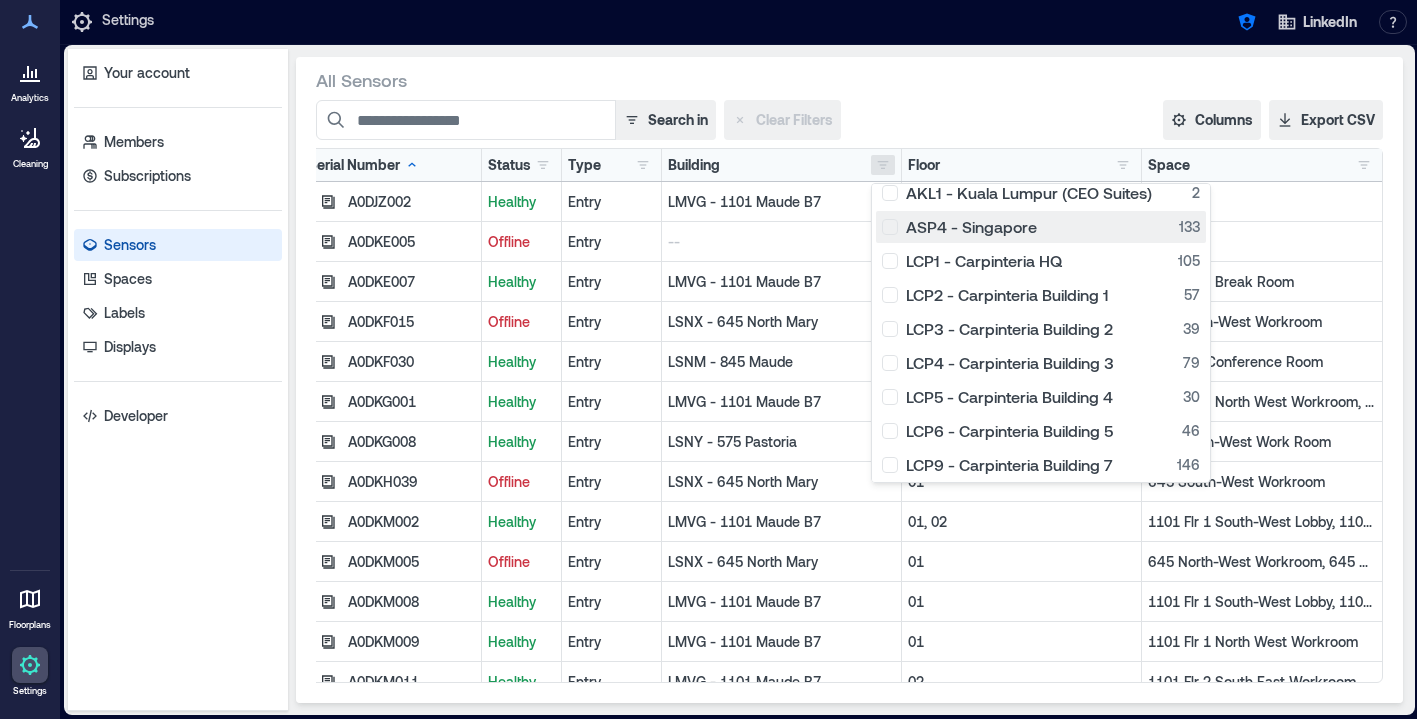 click on "ASP4 - Singapore 133" at bounding box center (1041, 227) 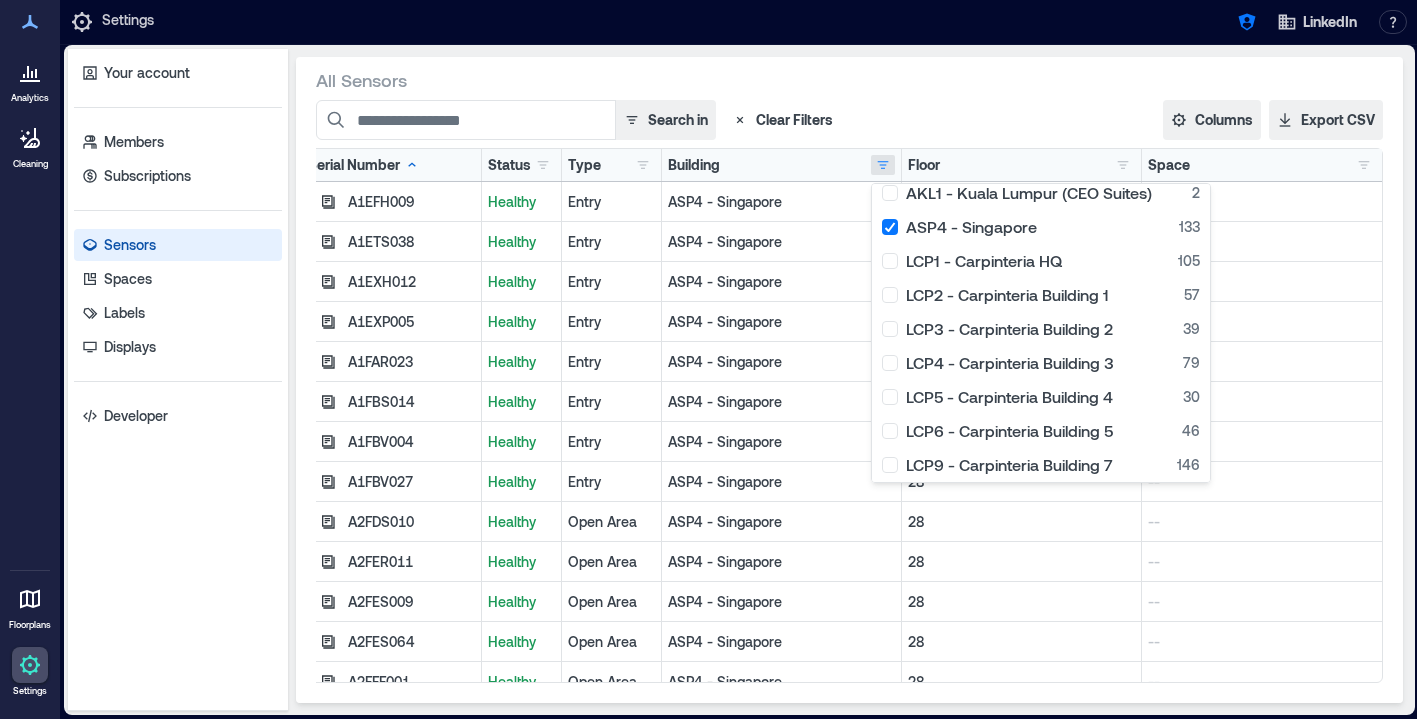 click on "Search in Clear Filters" at bounding box center (716, 120) 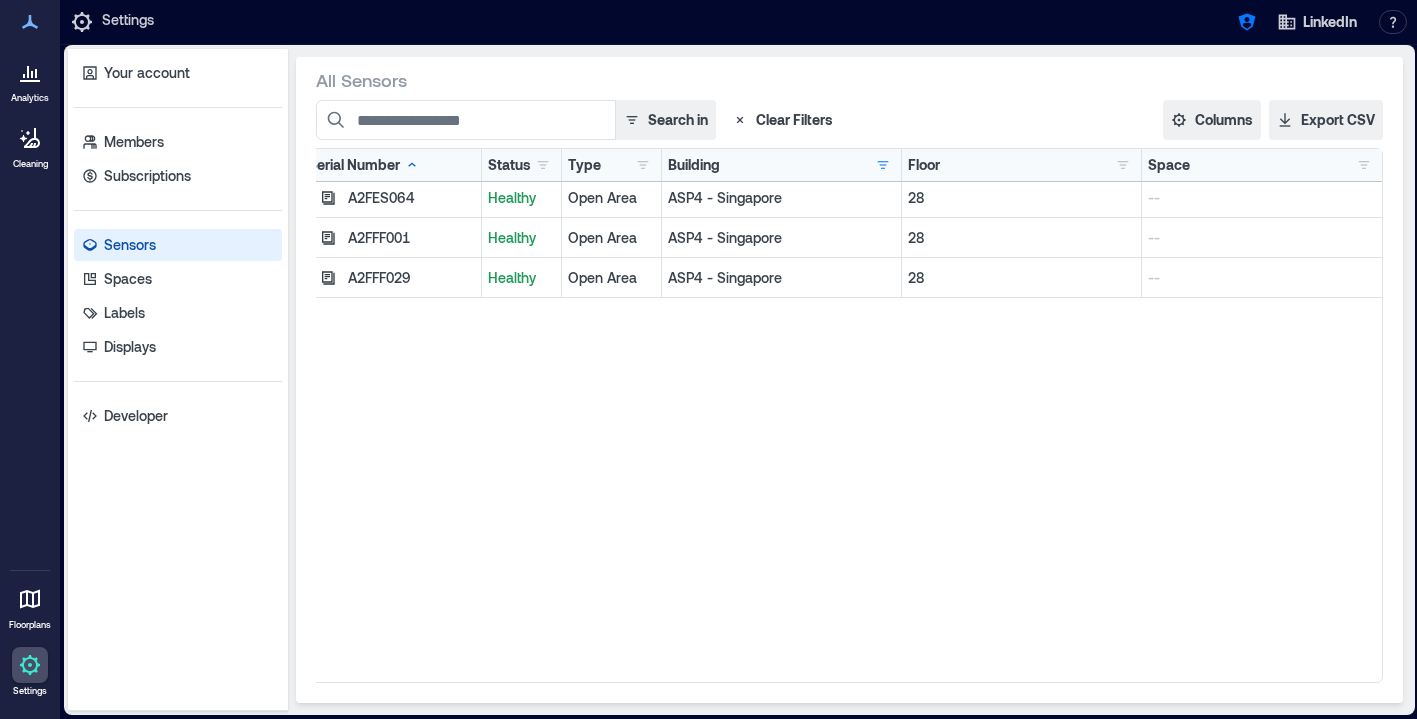 scroll, scrollTop: 0, scrollLeft: 0, axis: both 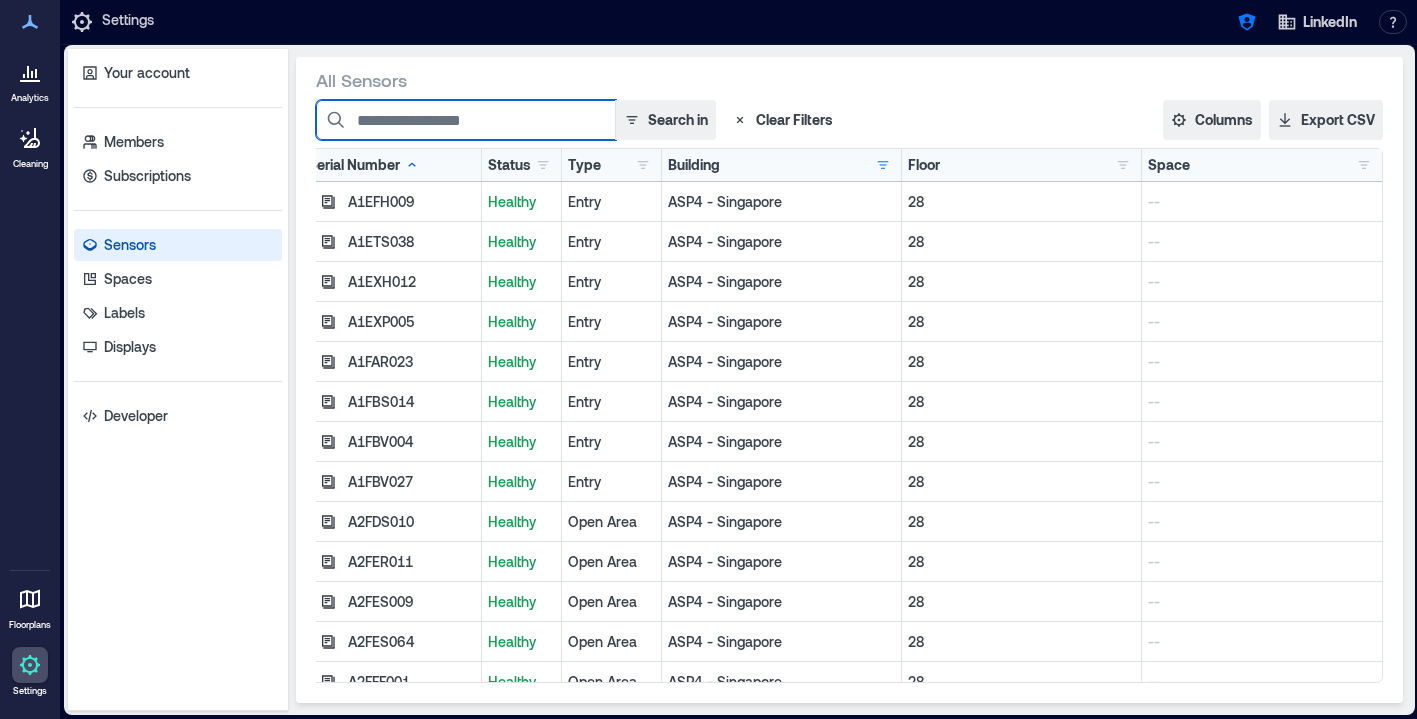 click at bounding box center [466, 120] 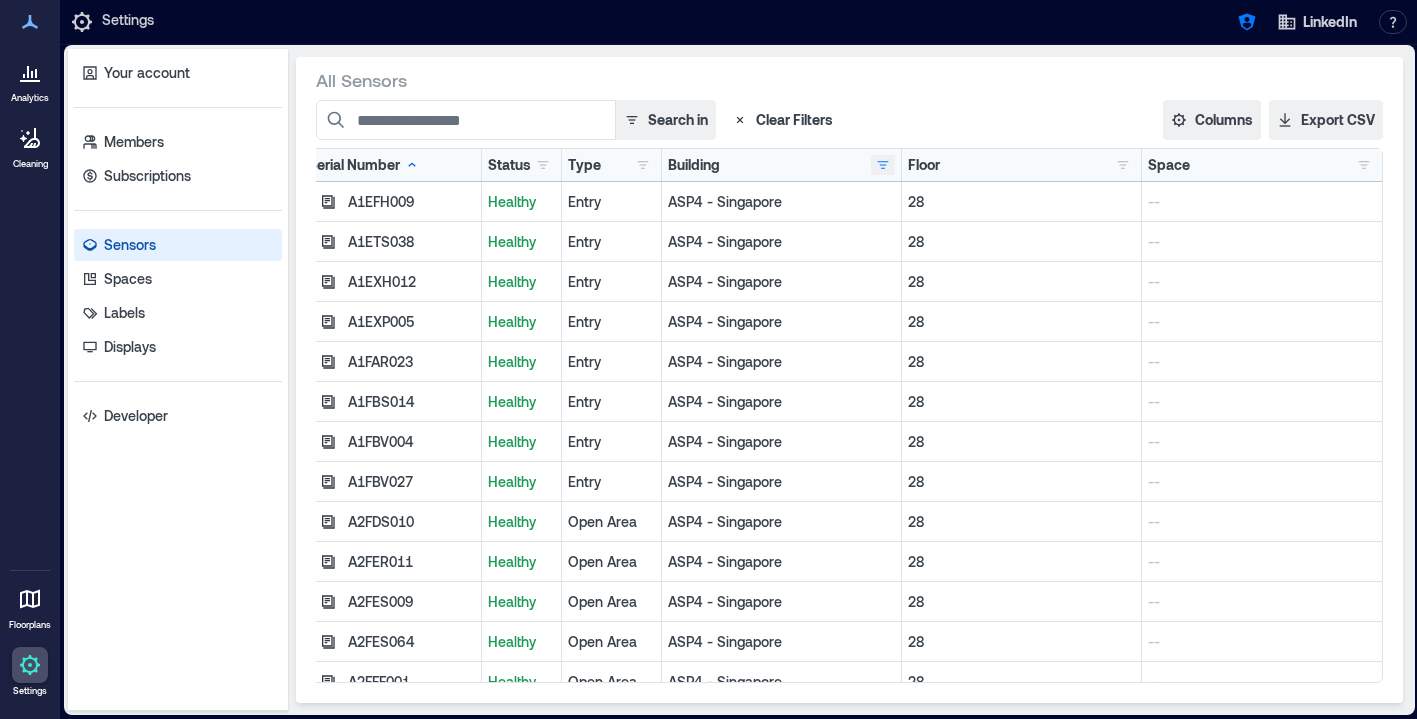 click at bounding box center (883, 165) 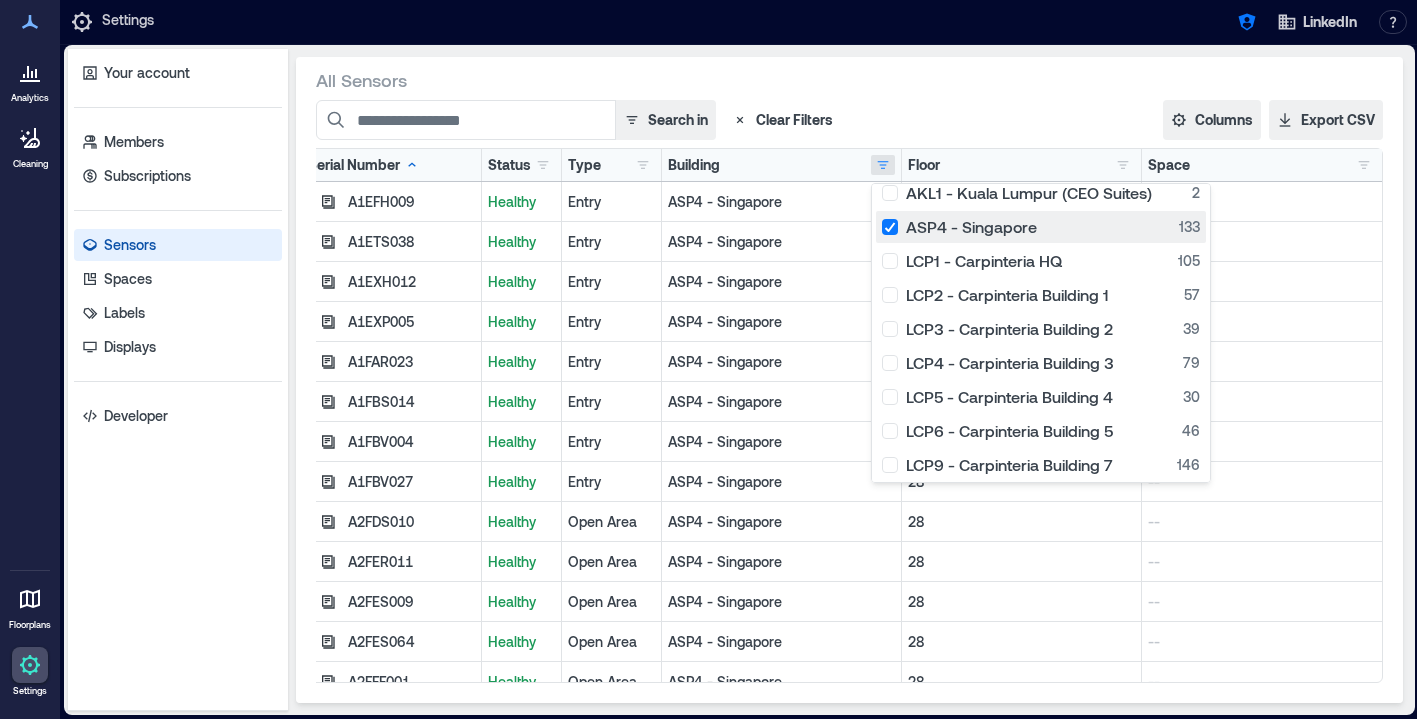 click on "ASP4 - Singapore 133" at bounding box center [1041, 227] 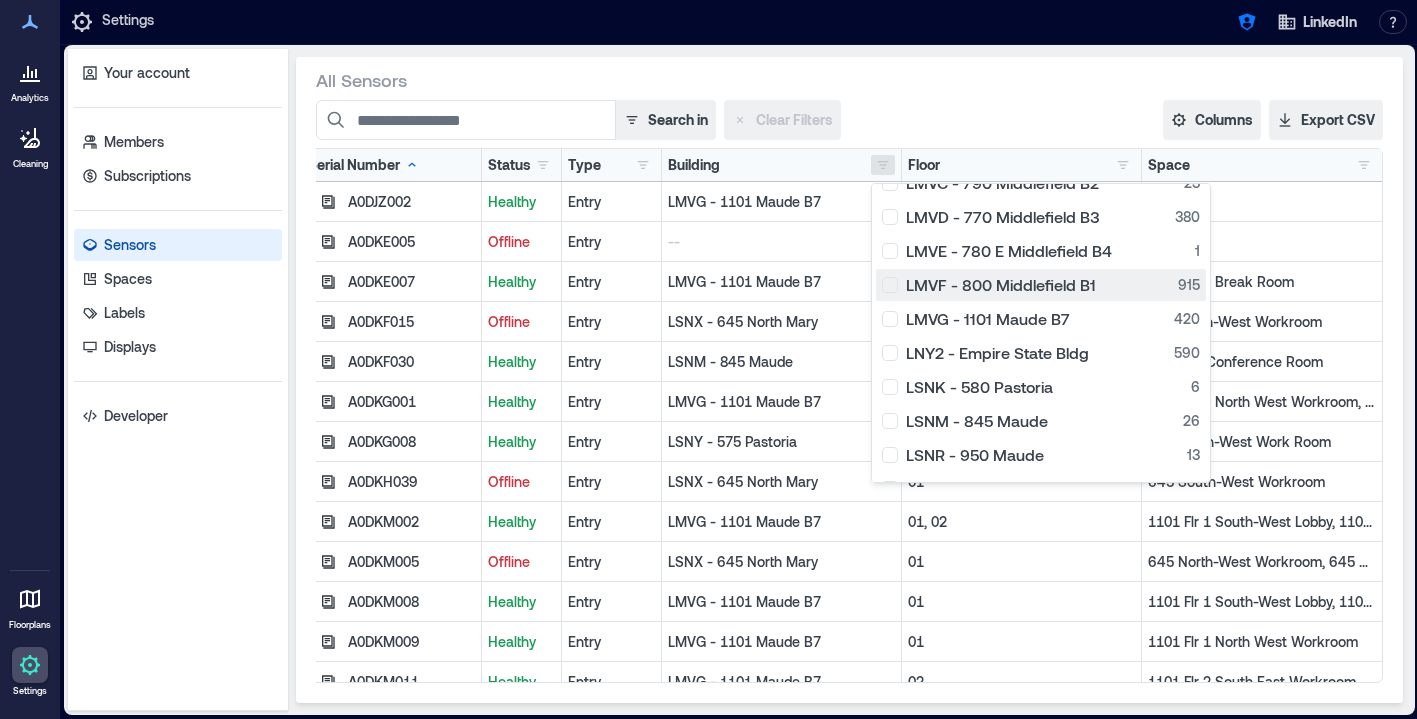 scroll, scrollTop: 393, scrollLeft: 0, axis: vertical 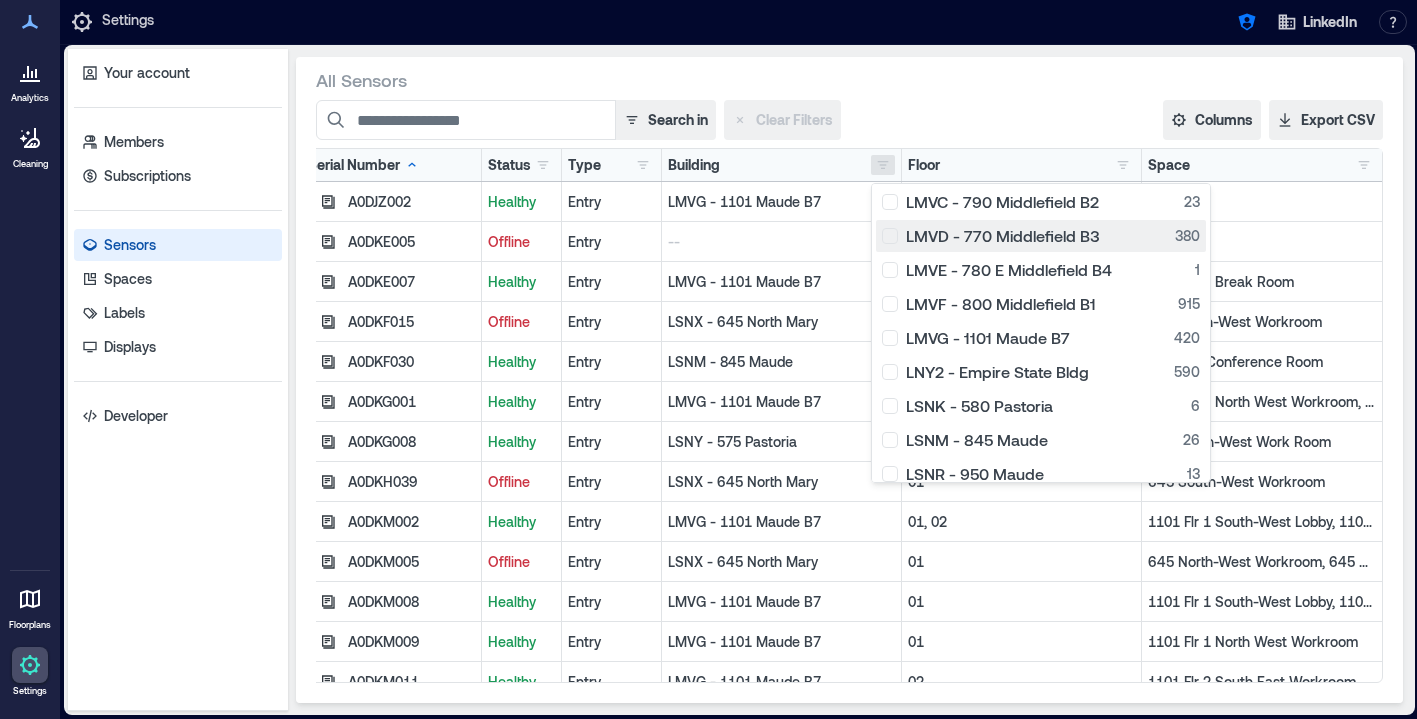 click on "LMVD - 770 Middlefield B3 380" at bounding box center (1041, 236) 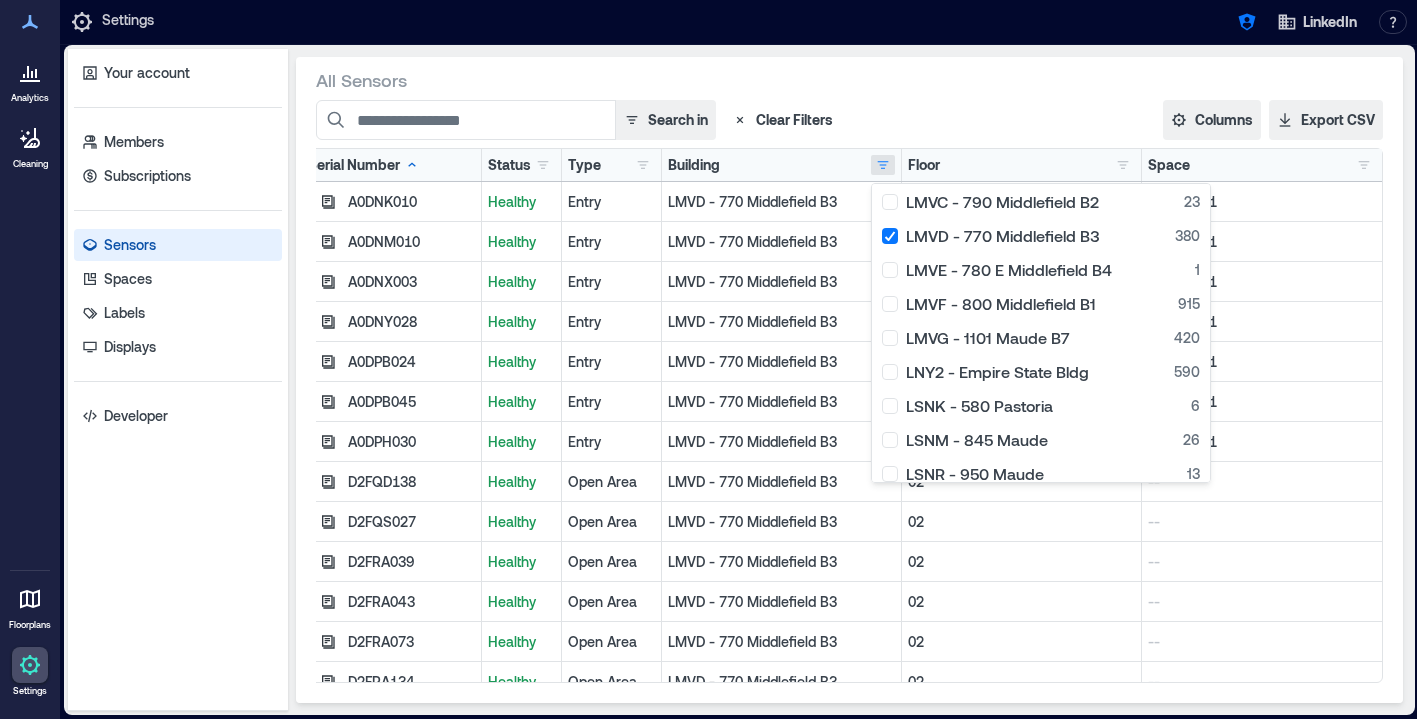click on "Search in Clear Filters" at bounding box center [716, 120] 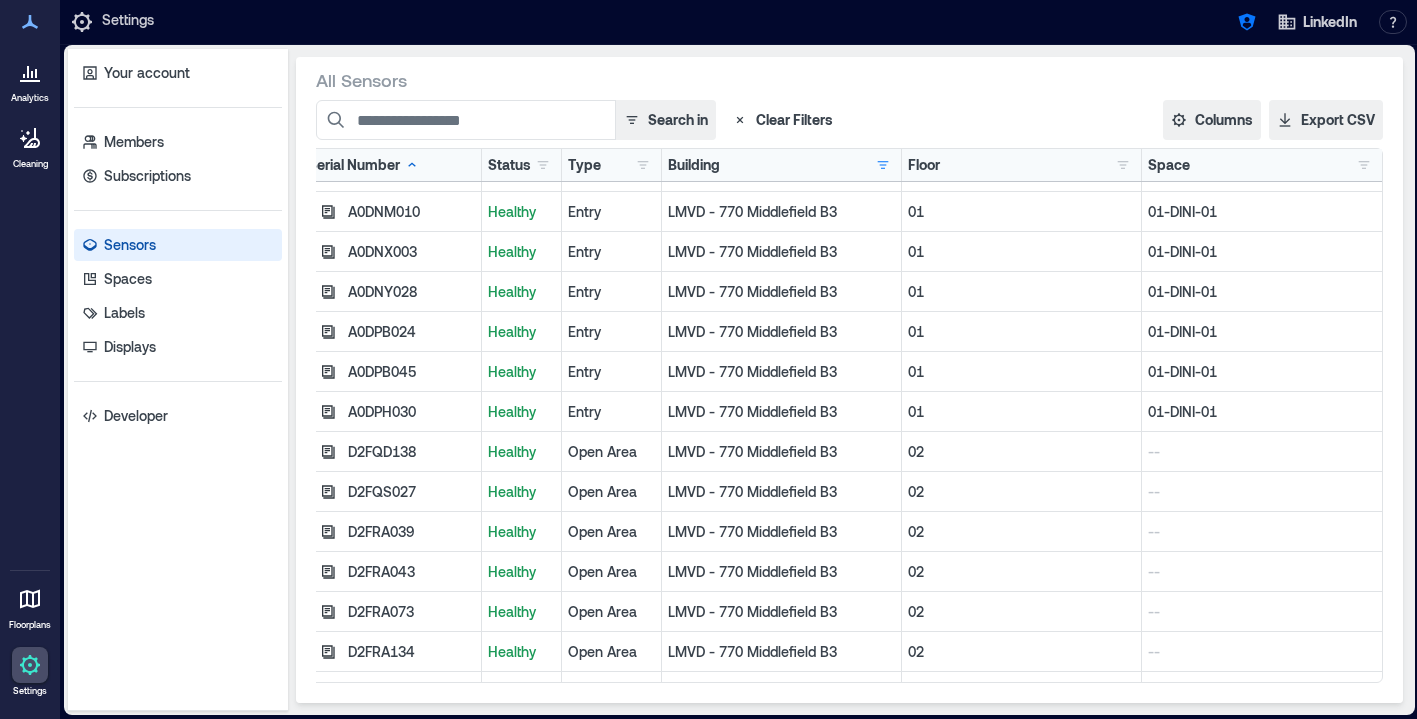 scroll, scrollTop: 0, scrollLeft: 0, axis: both 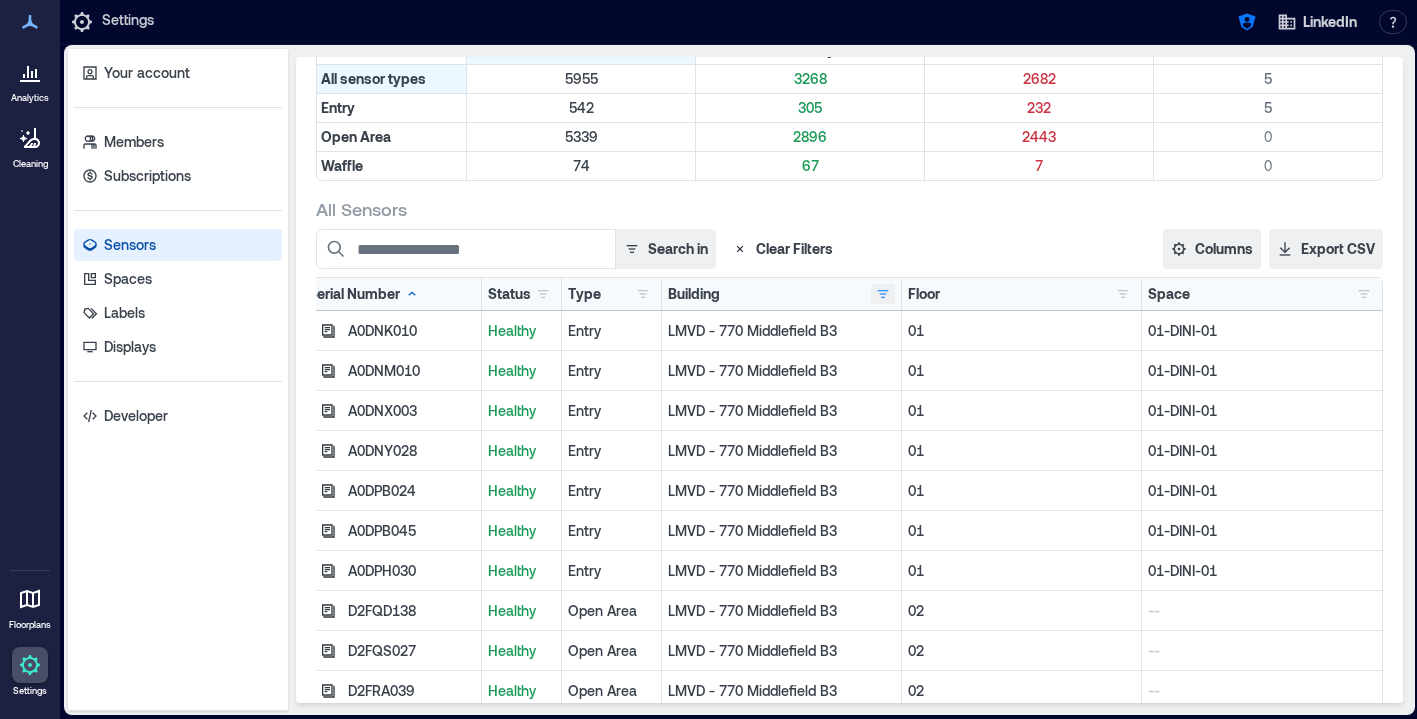 click at bounding box center [883, 294] 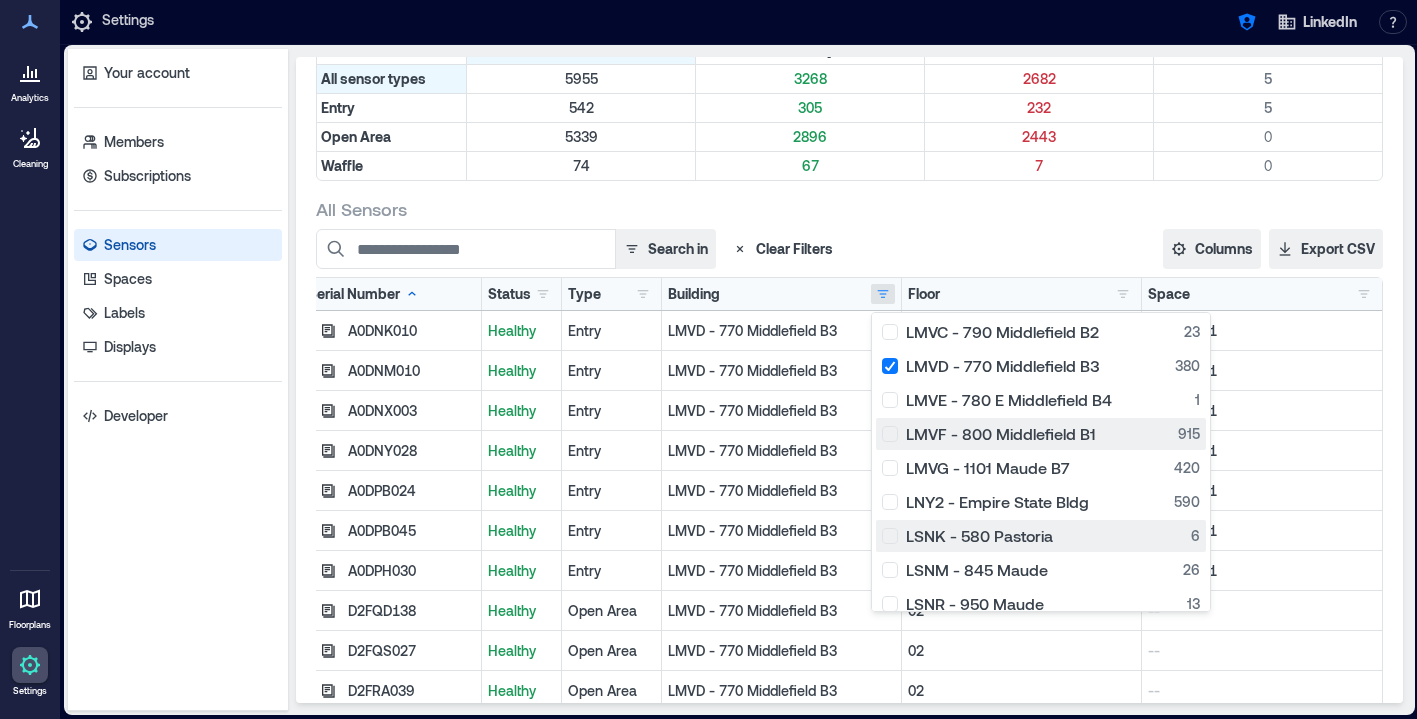 scroll, scrollTop: 397, scrollLeft: 0, axis: vertical 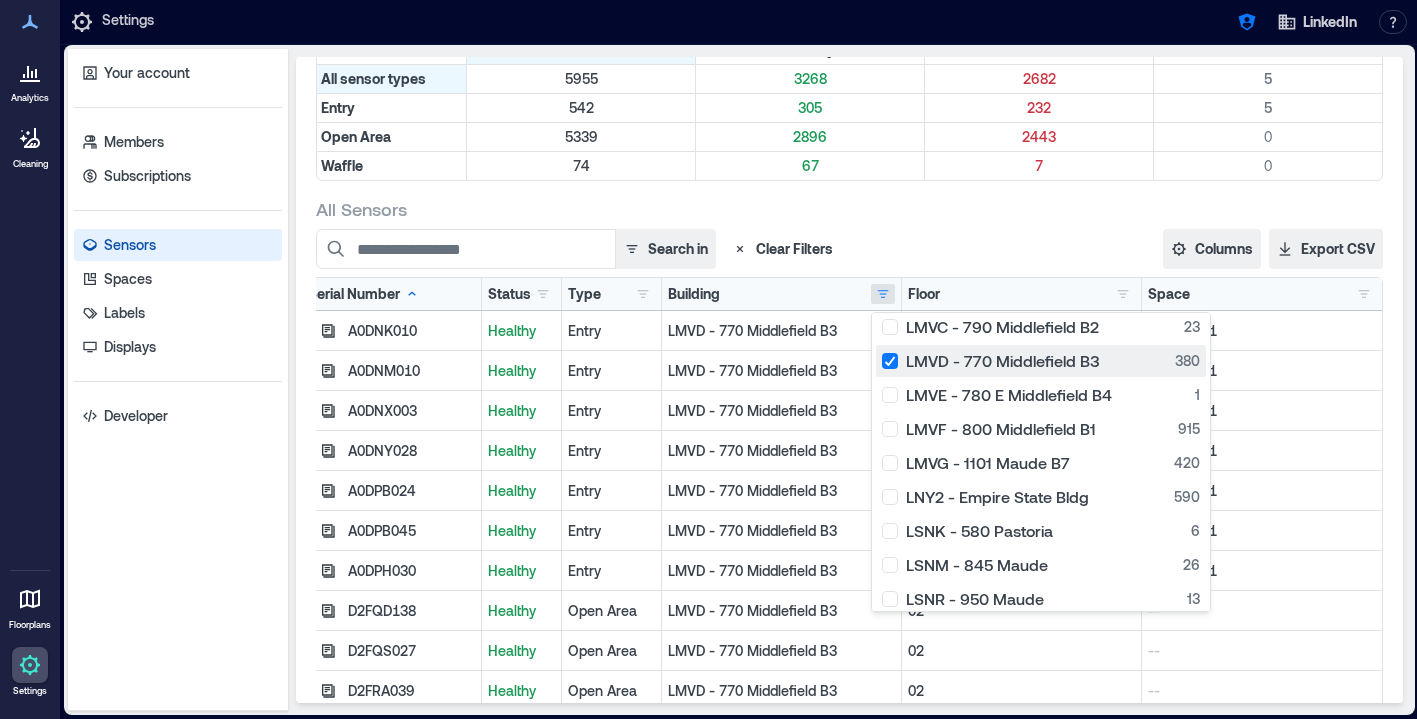 click on "LMVD - 770 Middlefield B3 380" at bounding box center (1041, 361) 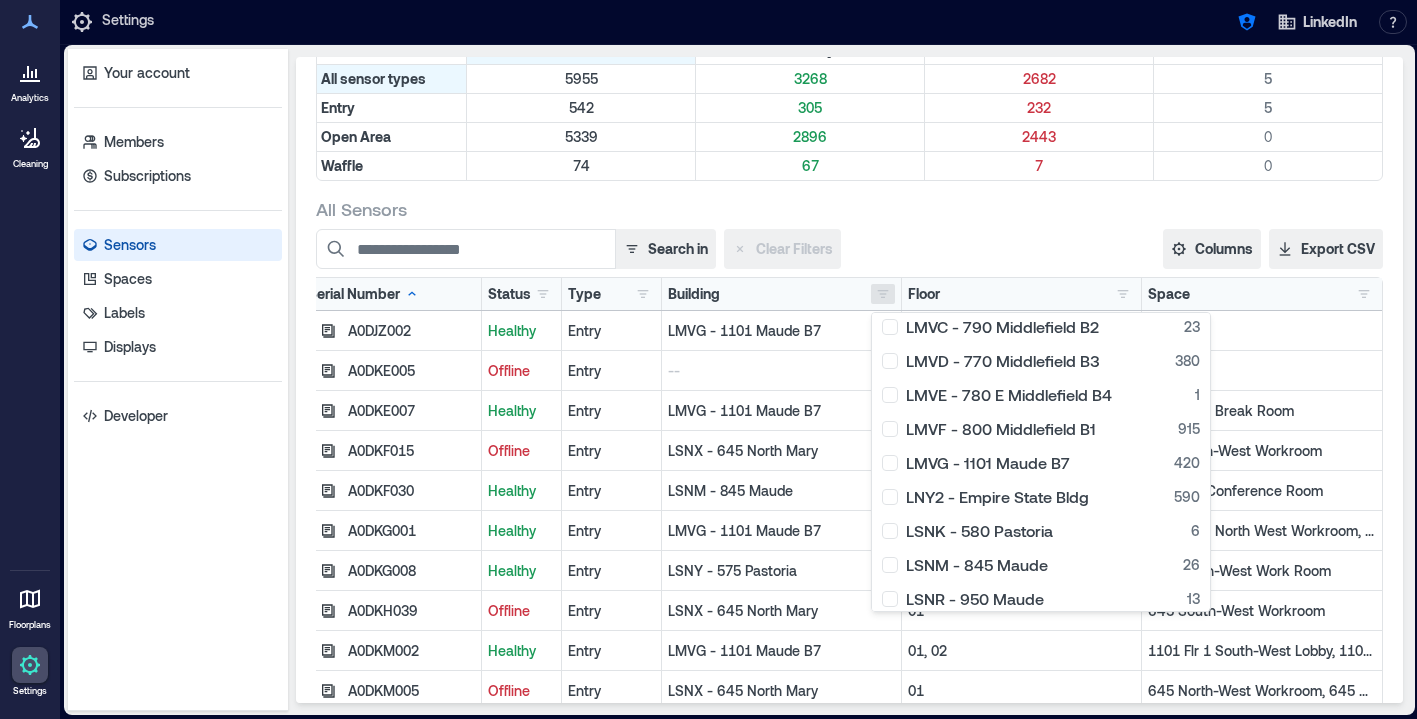 click on "Search in Clear Filters" at bounding box center (716, 249) 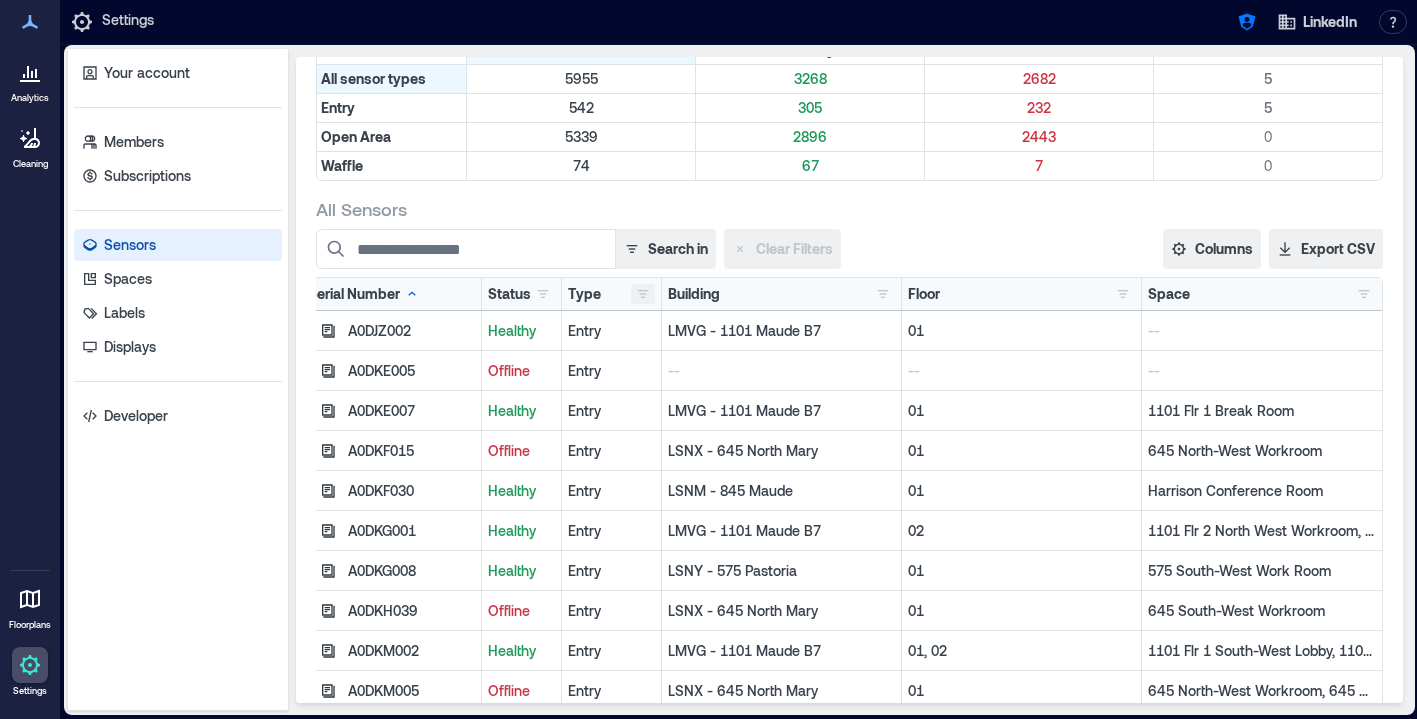 click at bounding box center [643, 294] 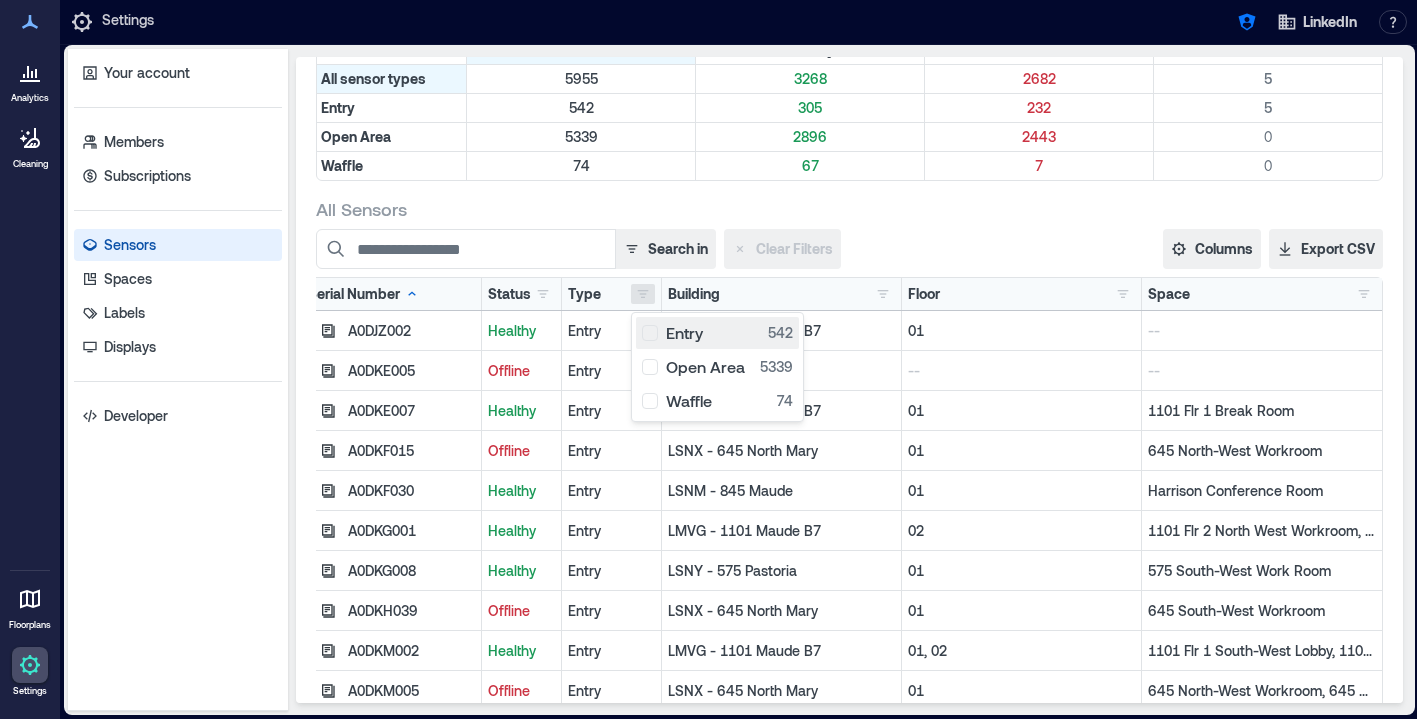 click on "Entry 542" at bounding box center [717, 333] 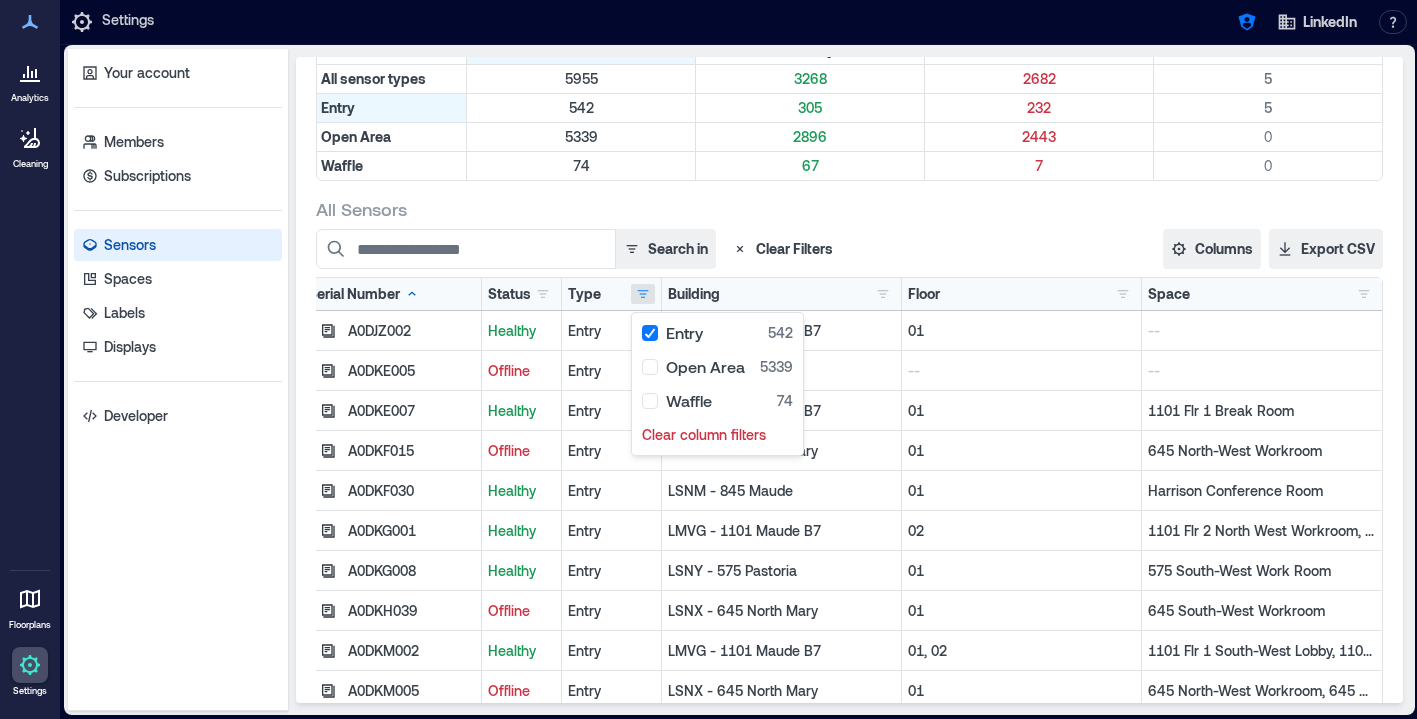 click on "All Sensors Search in Clear Filters Columns Serial Number Status Type Building AKL1 - Kuala Lumpur (CEO Suites) 2 ASP4 - Singapore 11 LCP1 - Carpinteria HQ 10 LCP2 - Carpinteria Building 1 7 LCP3 - Carpinteria Building 2 4 LCP4 - Carpinteria Building 3 5 LCP5 - Carpinteria Building 4 7 LCP6 - Carpinteria Building 5 4 LCP9 - Carpinteria Building 7 4 LDT2 - 1515 Woodward 10 LMVD - 770 Middlefield B3 15 LMVF - 800 Middlefield B1 68 LMVG - 1101 Maude B7 30 LNY2 - Empire State Bldg 68 LSNM - 845 Maude 26 LSNR - 950 Maude 10 LSNX - 645 North Mary 11 LSNY - 575 Pastoria 9 LSP3 - Brazil Edificio Eldorado 7 LTN5 - Toronto 19 MDB5 - One Wilton Park 79 MLN8 - The Ray 2 N/A 118 Omaha 16 Floor 01 134 01, 02 7 02 28 02, 03 2 03 33 04 16 04, 05 2 05 16 05, 06 2 06 17 07 4 14 17 14, 15 1 15 18 19 5 20 2 27 22 28 29 28, 27 2 35: Suite 39-50 1 1 B 5 G" at bounding box center (849, 504) 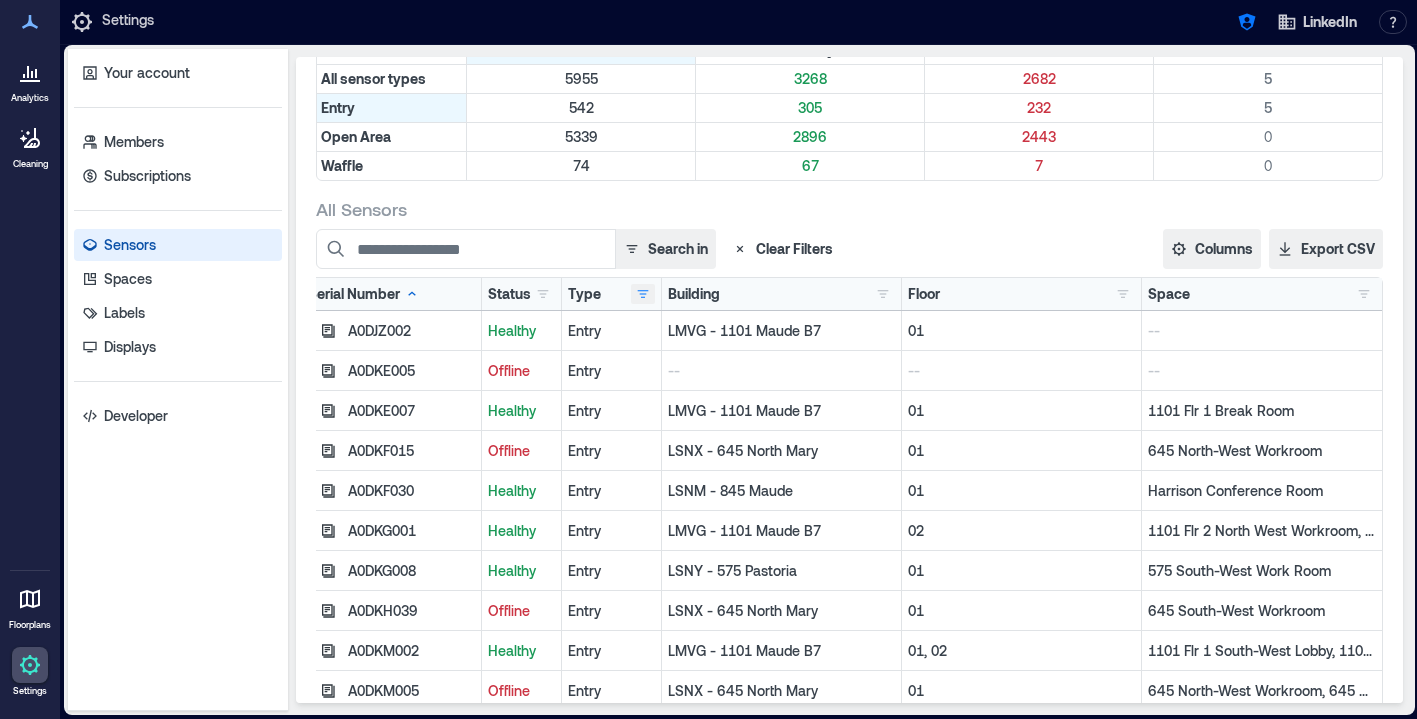 click at bounding box center [643, 294] 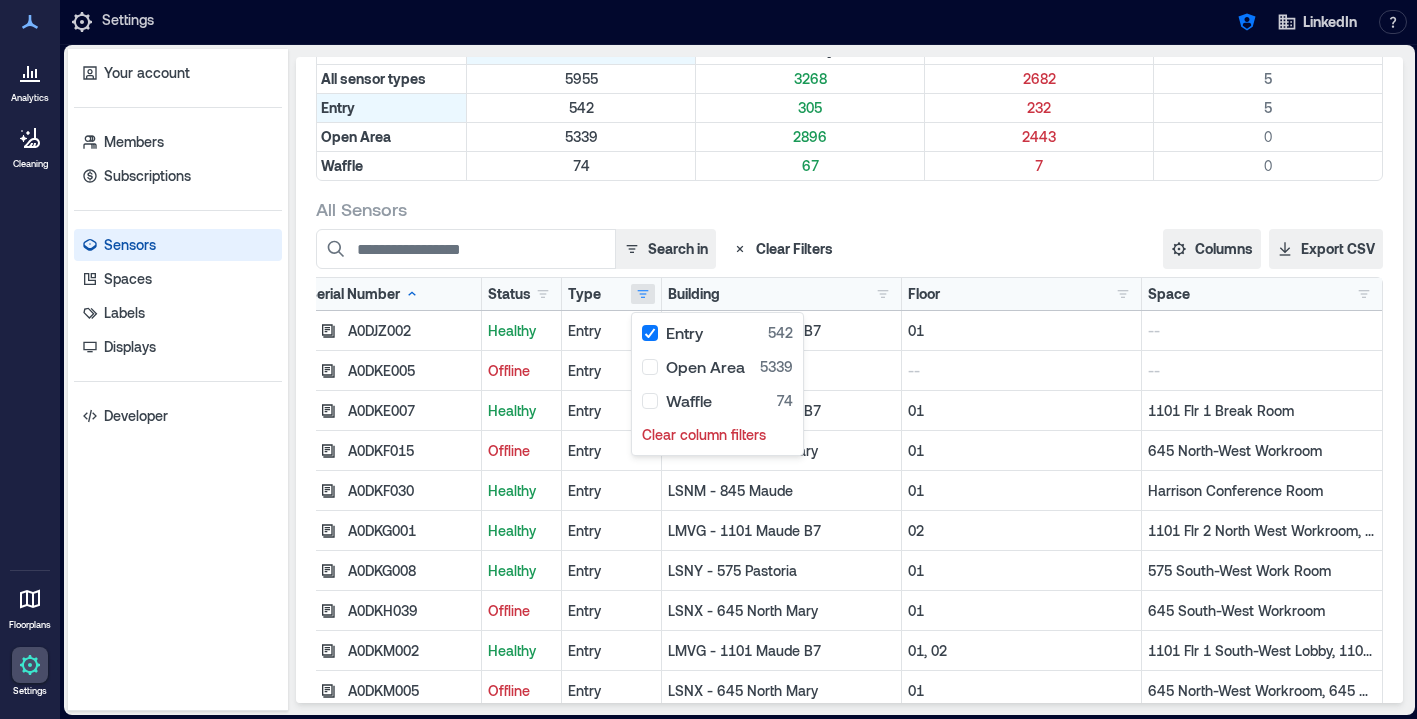 click on "All Sensors Search in Clear Filters Columns Serial Number Status Type Building AKL1 - Kuala Lumpur (CEO Suites) 2 ASP4 - Singapore 11 LCP1 - Carpinteria HQ 10 LCP2 - Carpinteria Building 1 7 LCP3 - Carpinteria Building 2 4 LCP4 - Carpinteria Building 3 5 LCP5 - Carpinteria Building 4 7 LCP6 - Carpinteria Building 5 4 LCP9 - Carpinteria Building 7 4 LDT2 - 1515 Woodward 10 LMVD - 770 Middlefield B3 15 LMVF - 800 Middlefield B1 68 LMVG - 1101 Maude B7 30 LNY2 - Empire State Bldg 68 LSNM - 845 Maude 26 LSNR - 950 Maude 10 LSNX - 645 North Mary 11 LSNY - 575 Pastoria 9 LSP3 - Brazil Edificio Eldorado 7 LTN5 - Toronto 19 MDB5 - One Wilton Park 79 MLN8 - The Ray 2 N/A 118 Omaha 16 Floor 01 134 01, 02 7 02 28 02, 03 2 03 33 04 16 04, 05 2 05 16 05, 06 2 06 17 07 4 14 17 14, 15 1 15 18 19 5 20 2 27 22 28 29 28, 27 2 35: Suite 39-50 1 1 B 5 G" at bounding box center [849, 504] 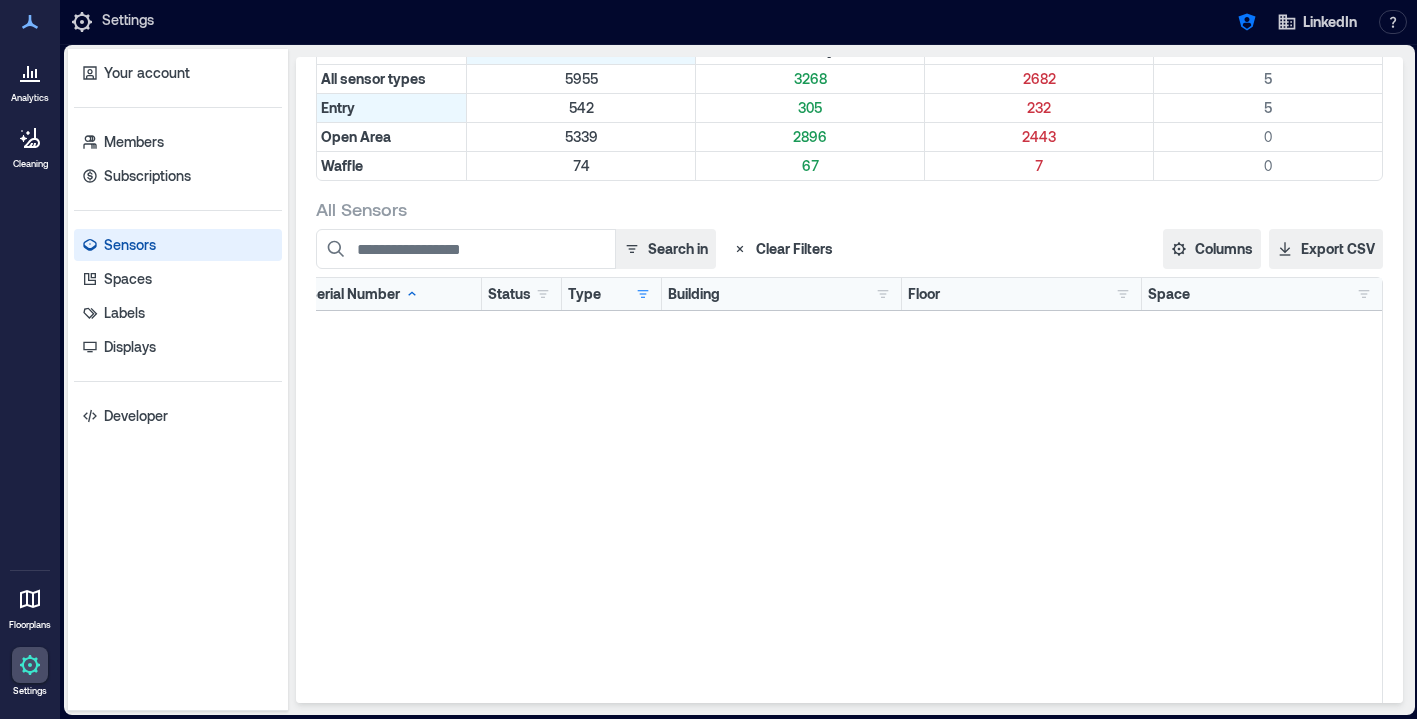 scroll, scrollTop: 5612, scrollLeft: 0, axis: vertical 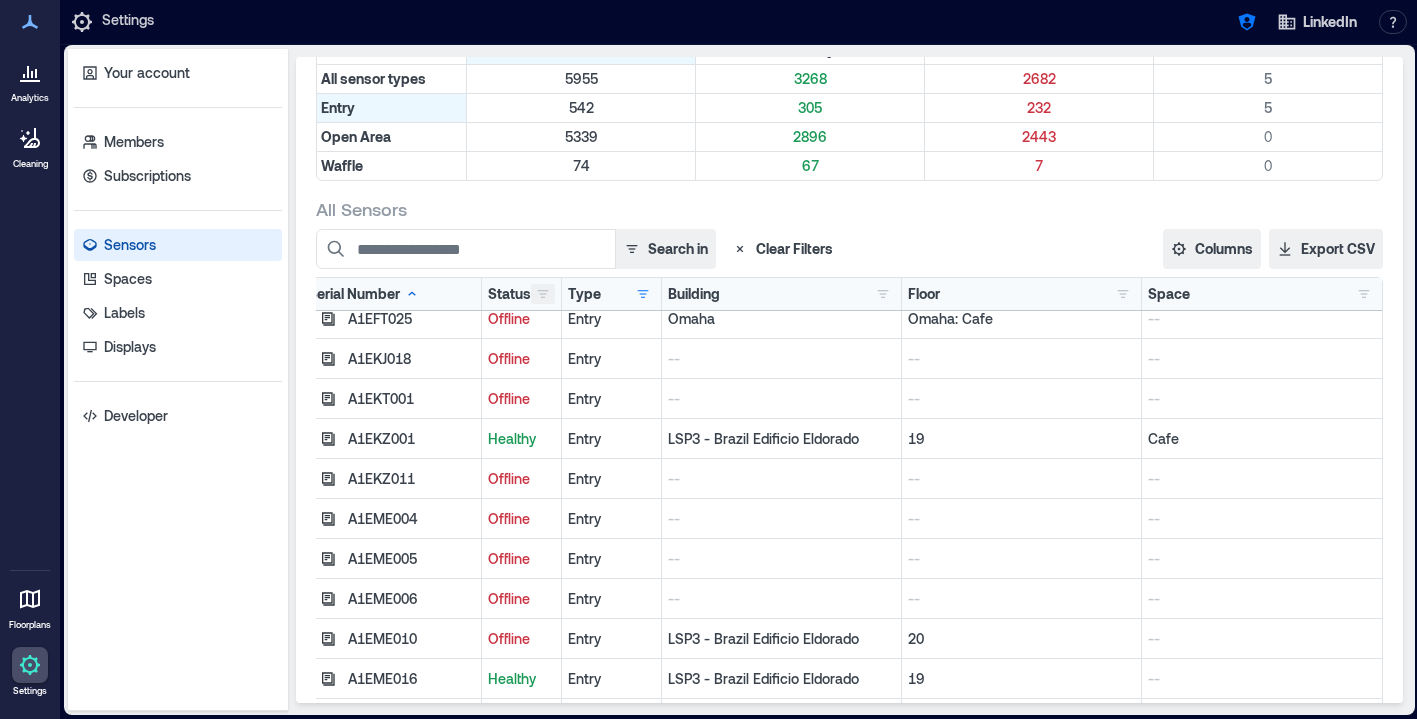 click at bounding box center (543, 294) 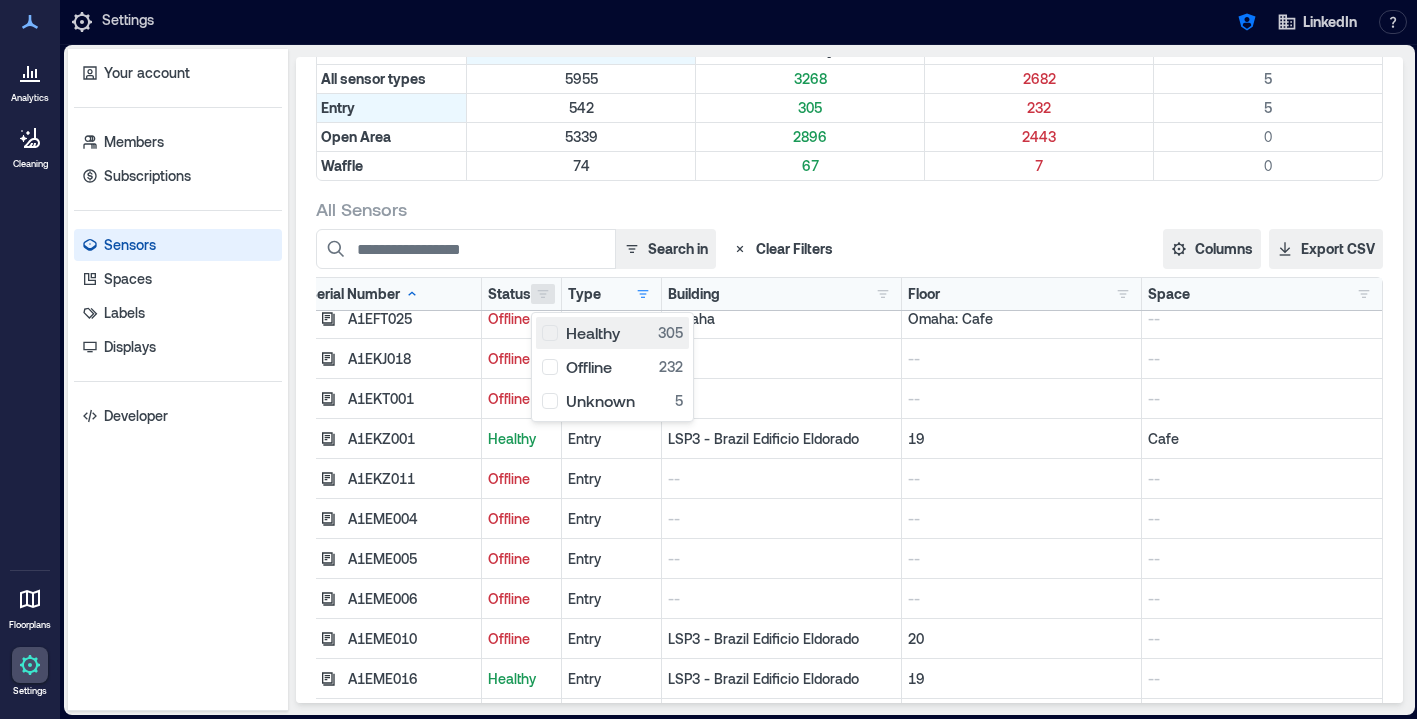 click on "Healthy 305" at bounding box center (612, 333) 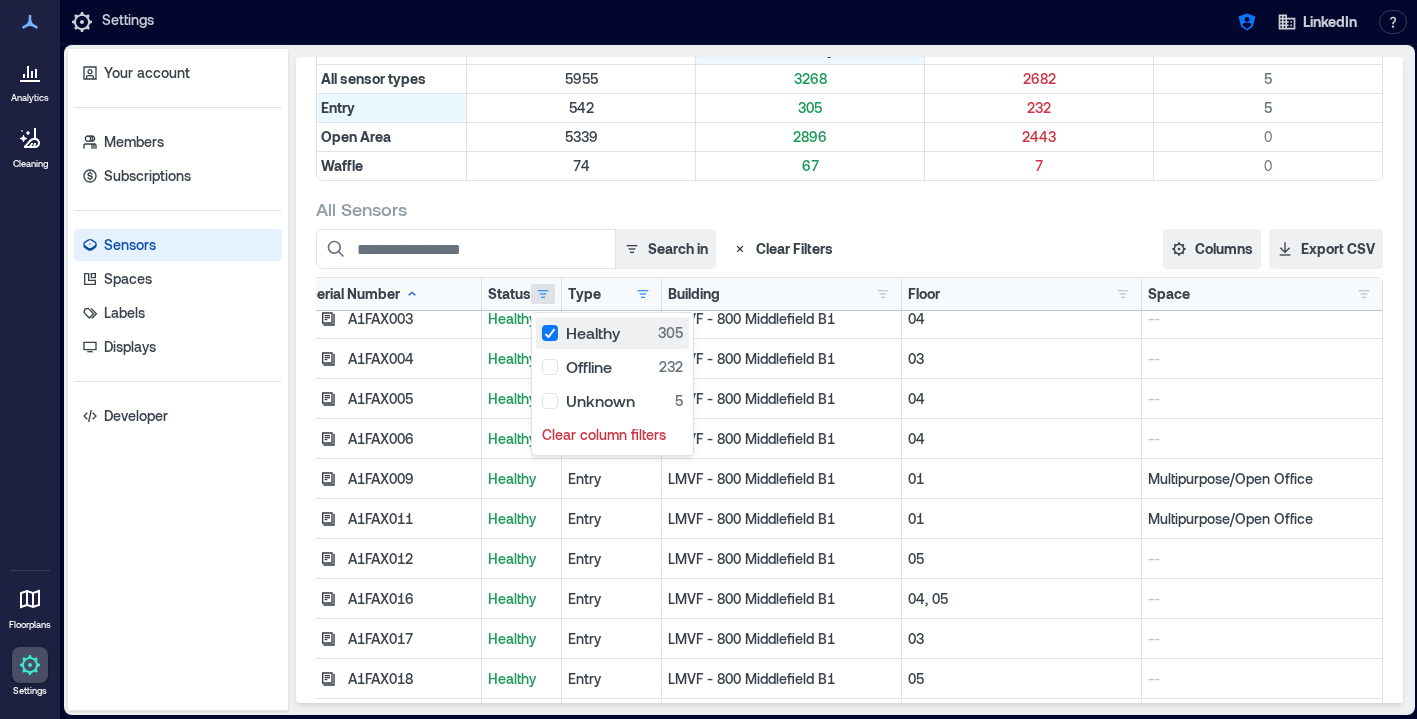 scroll, scrollTop: 363, scrollLeft: 0, axis: vertical 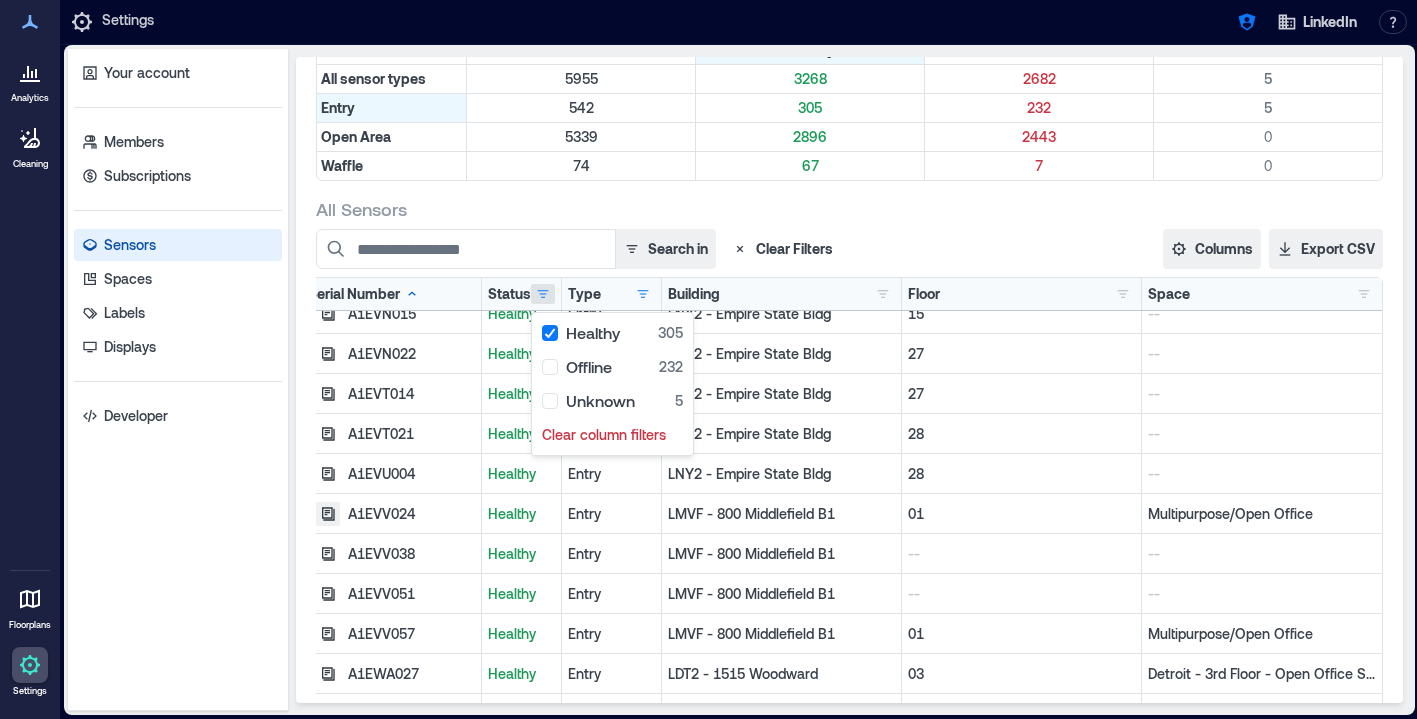 click 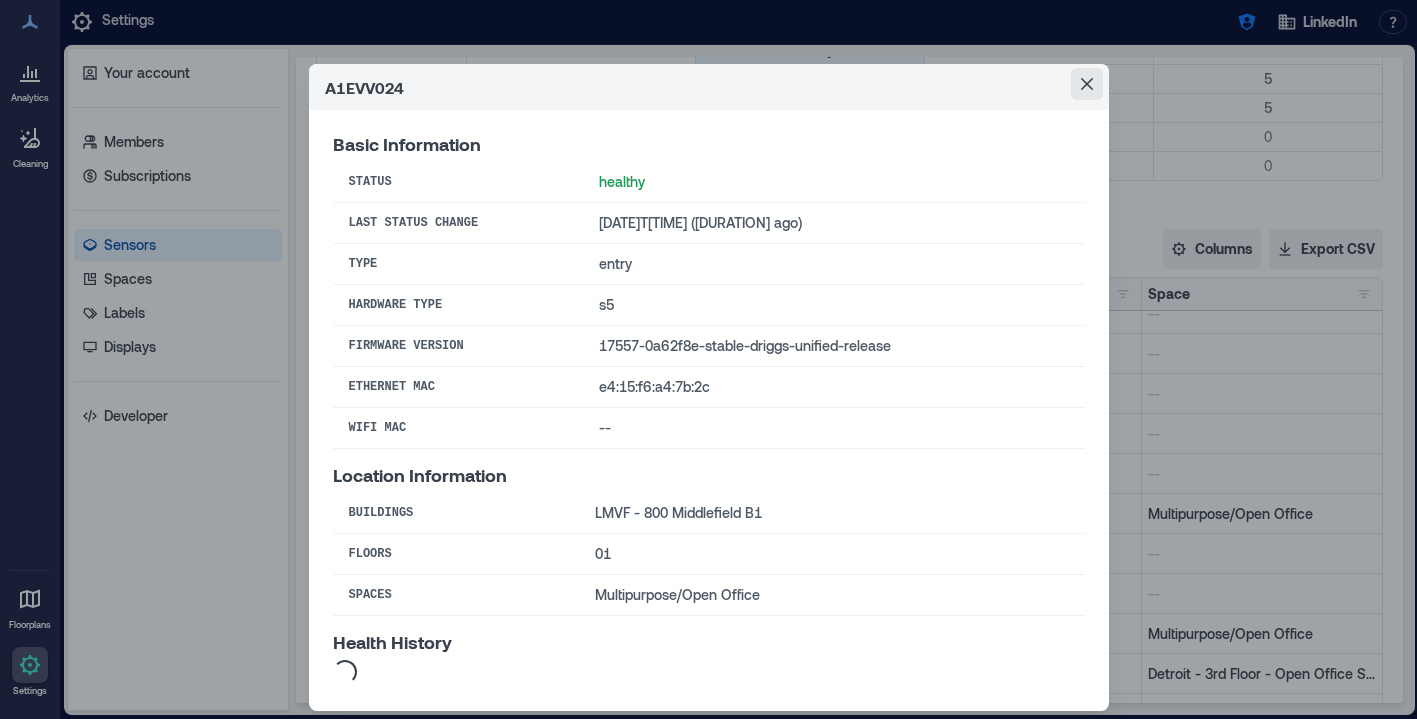 click 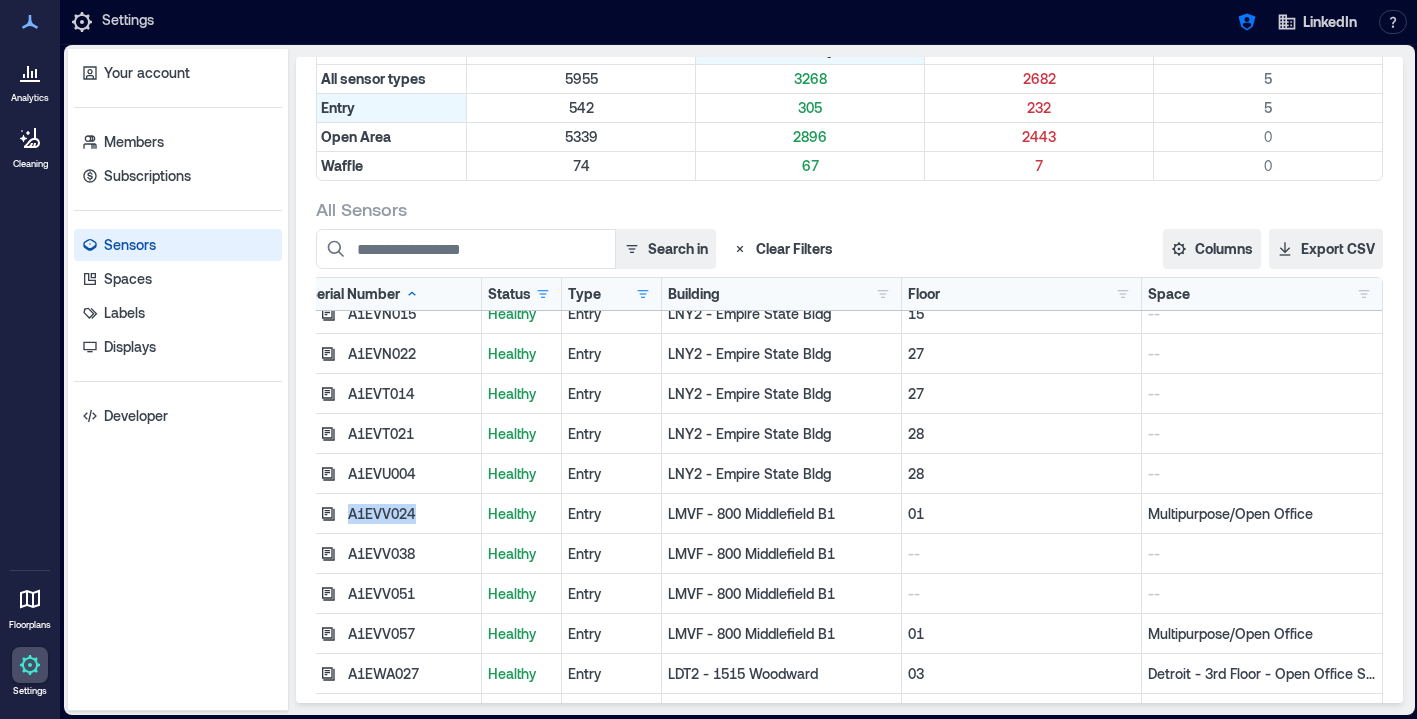 drag, startPoint x: 437, startPoint y: 514, endPoint x: 348, endPoint y: 516, distance: 89.02247 